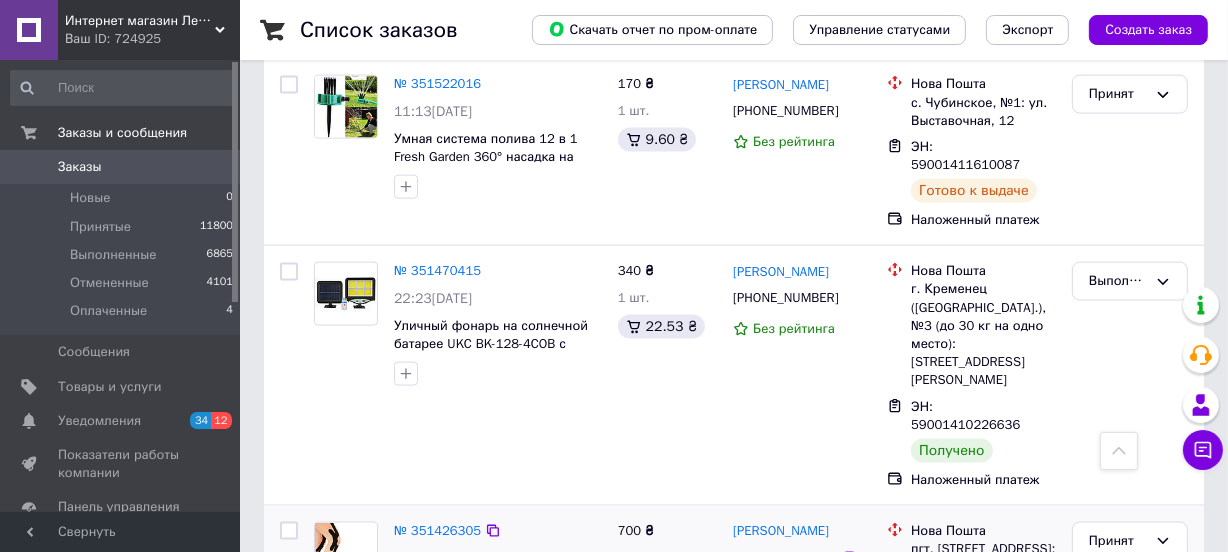 scroll, scrollTop: 2545, scrollLeft: 0, axis: vertical 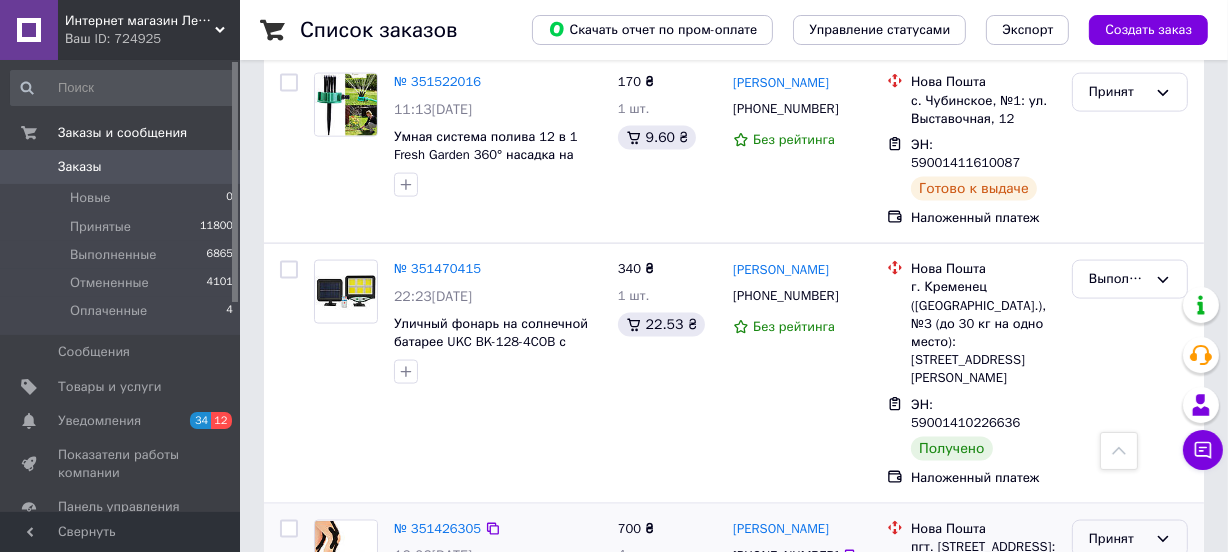 click 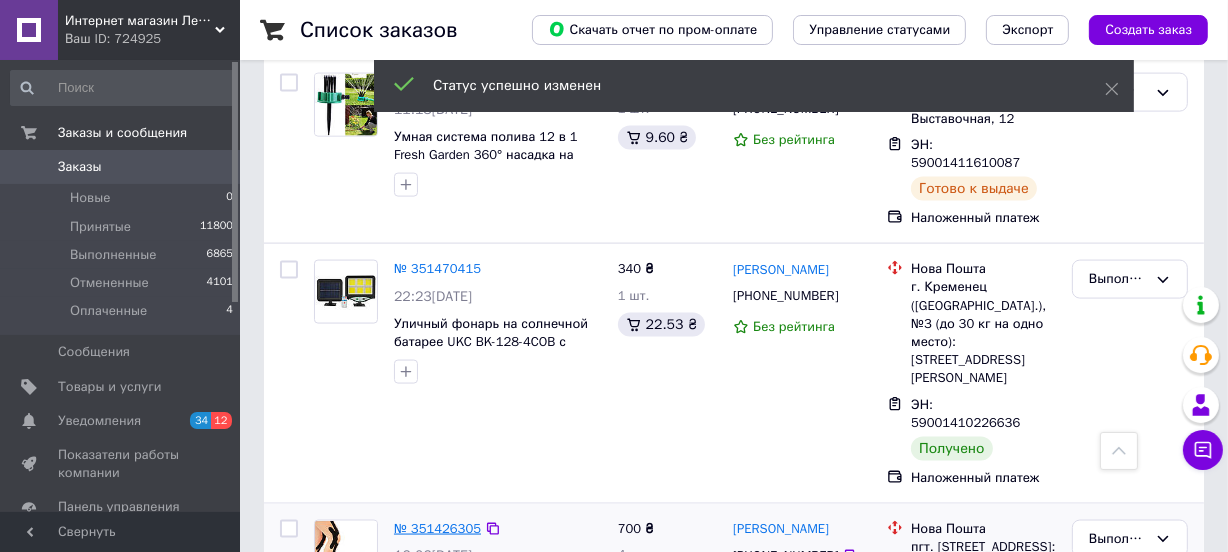 click on "№ 351426305" at bounding box center [437, 528] 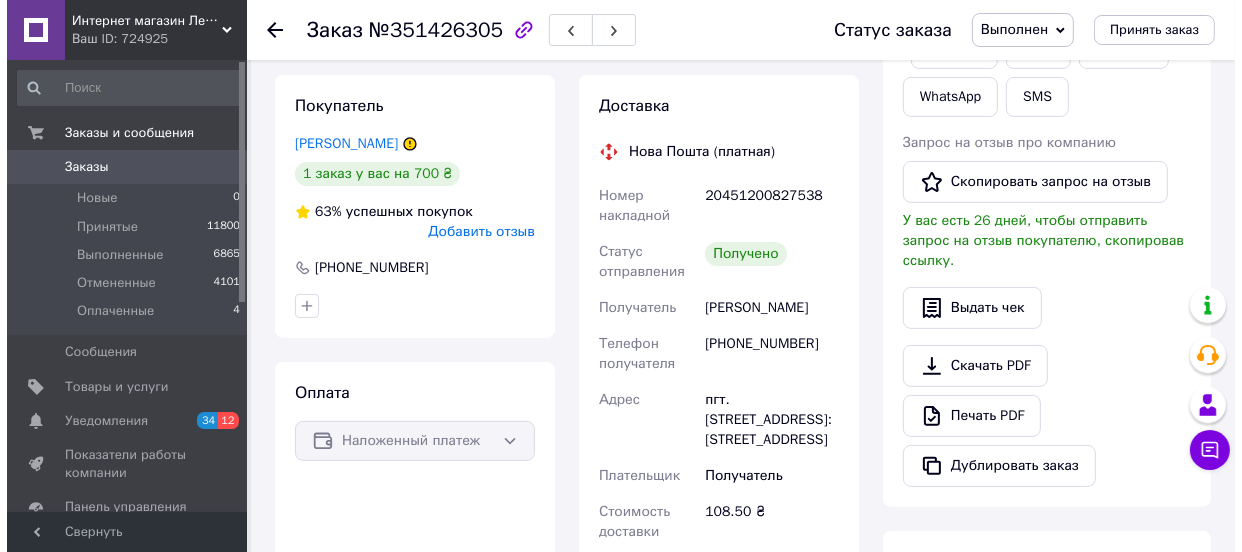 scroll, scrollTop: 454, scrollLeft: 0, axis: vertical 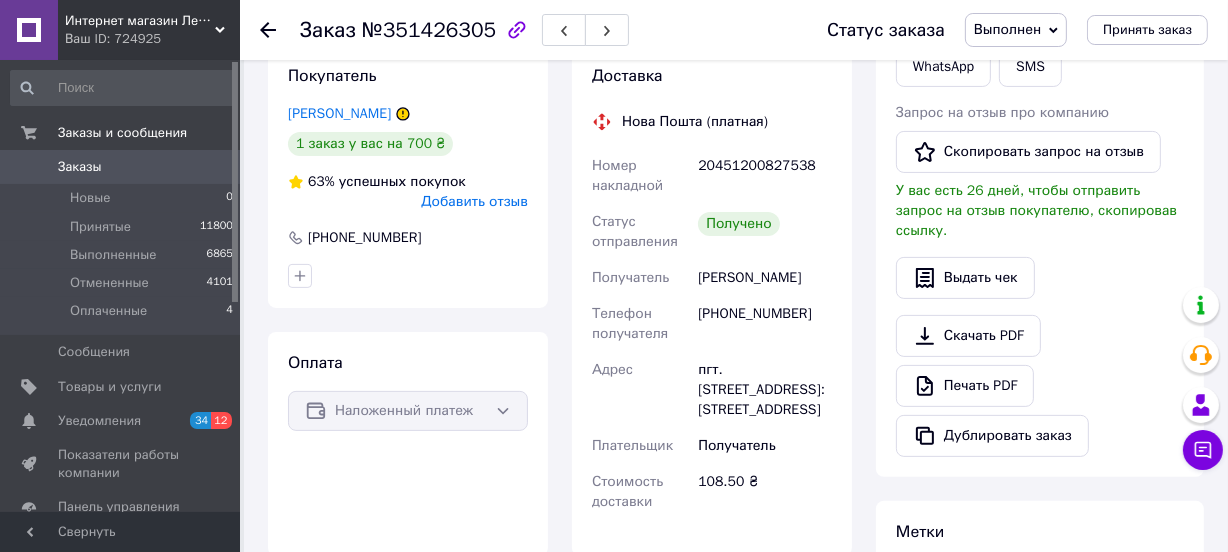 click on "Добавить отзыв" at bounding box center [474, 201] 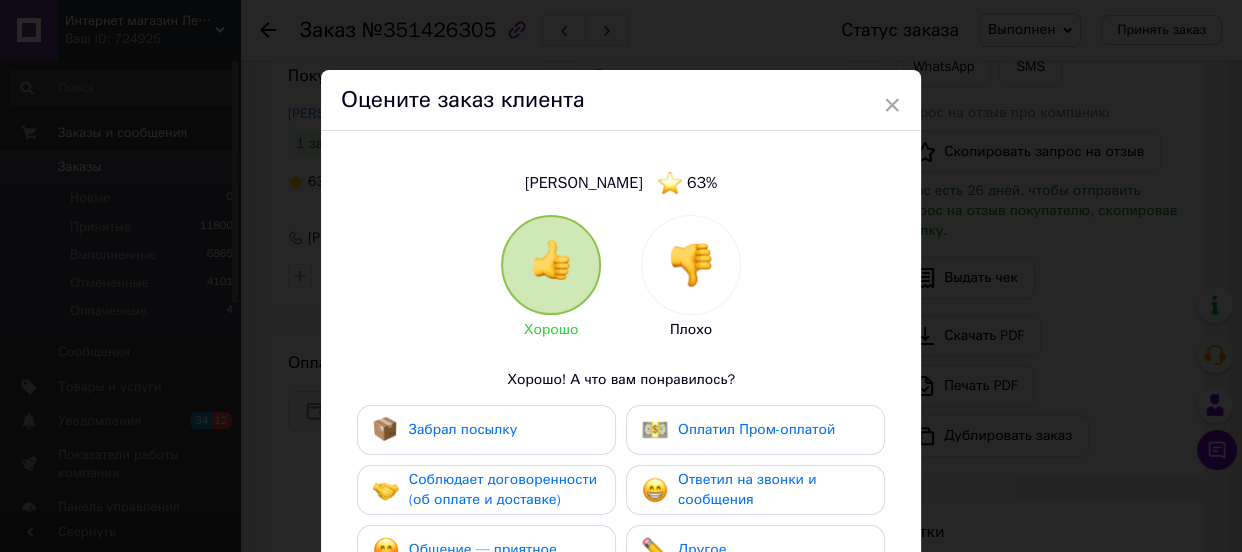 click on "Забрал посылку" at bounding box center (463, 429) 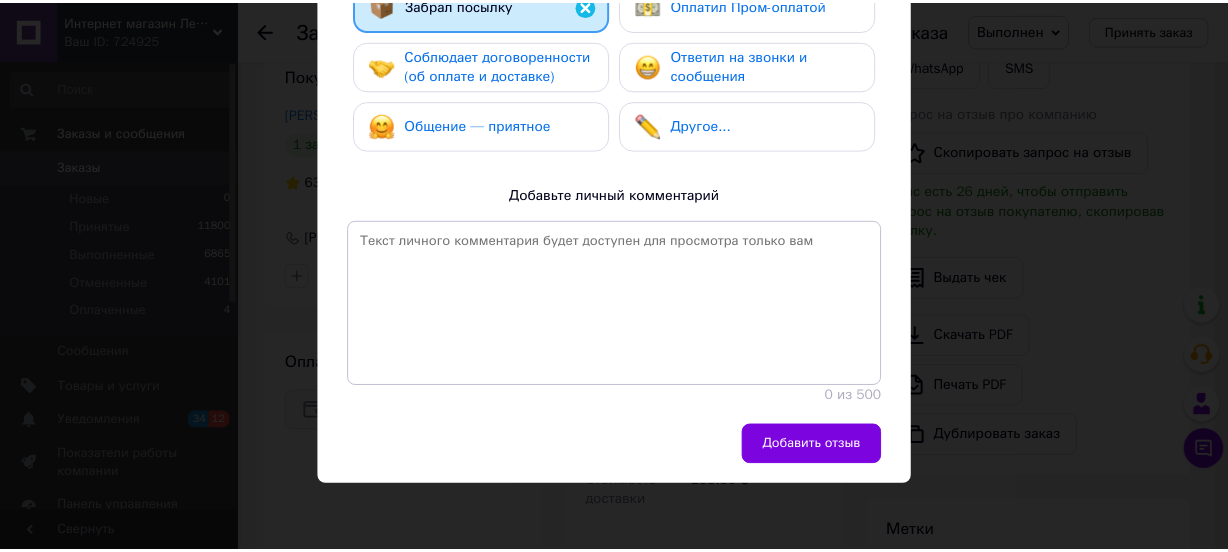 scroll, scrollTop: 430, scrollLeft: 0, axis: vertical 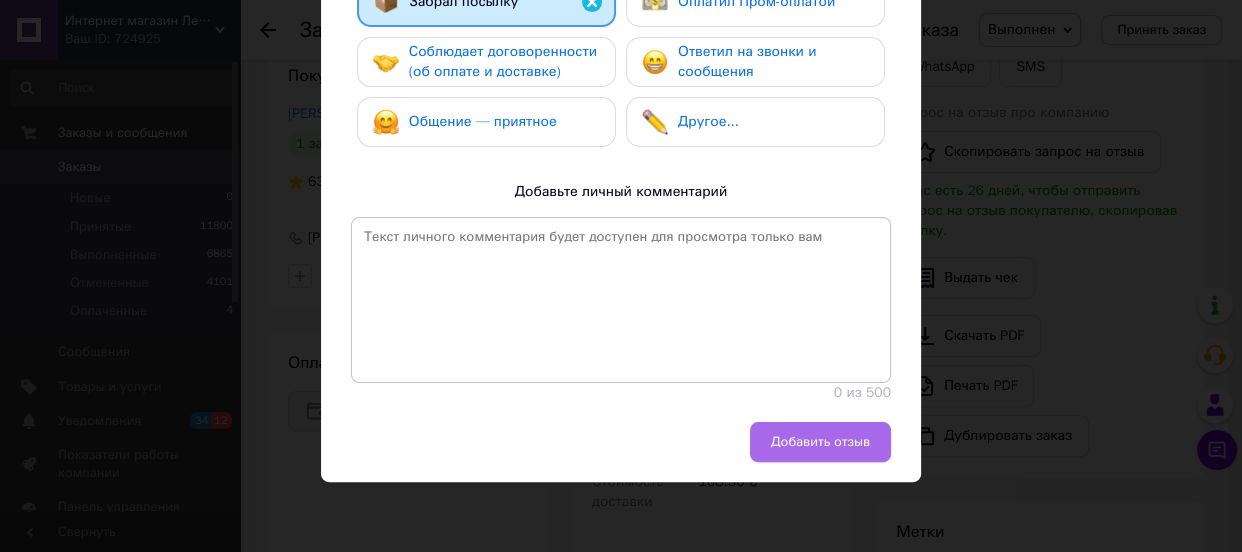 click on "Добавить отзыв" at bounding box center (820, 442) 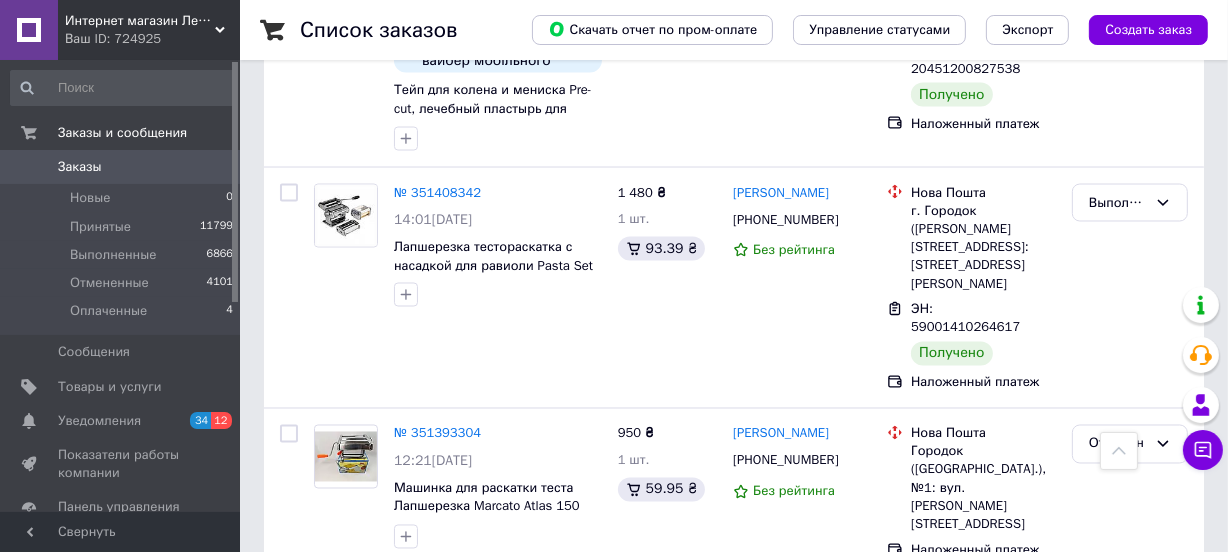 scroll, scrollTop: 3051, scrollLeft: 0, axis: vertical 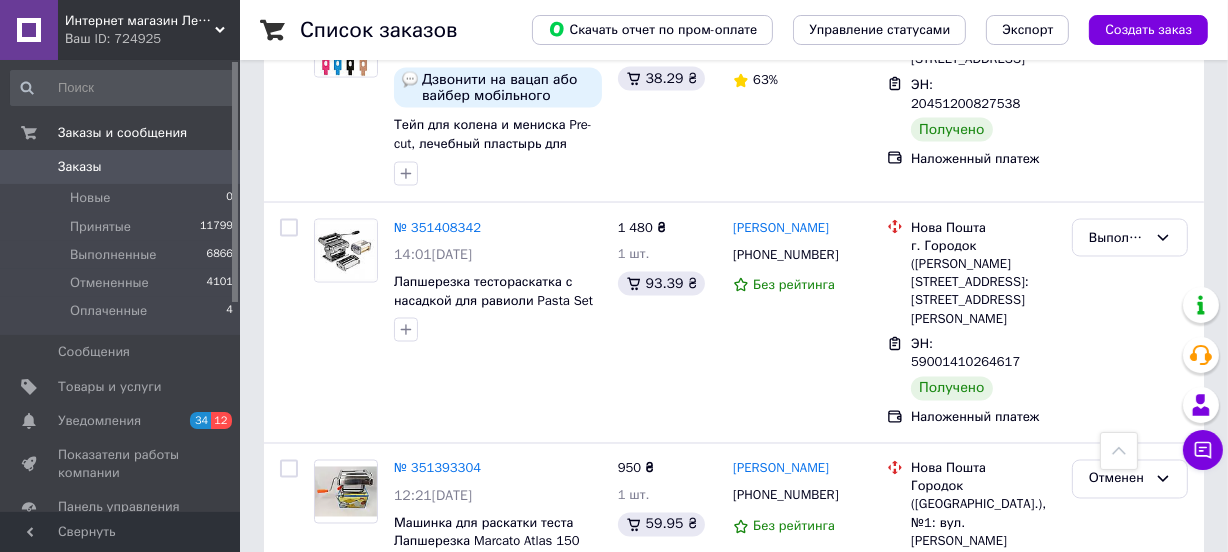 click on "№ 351364274" at bounding box center (437, 636) 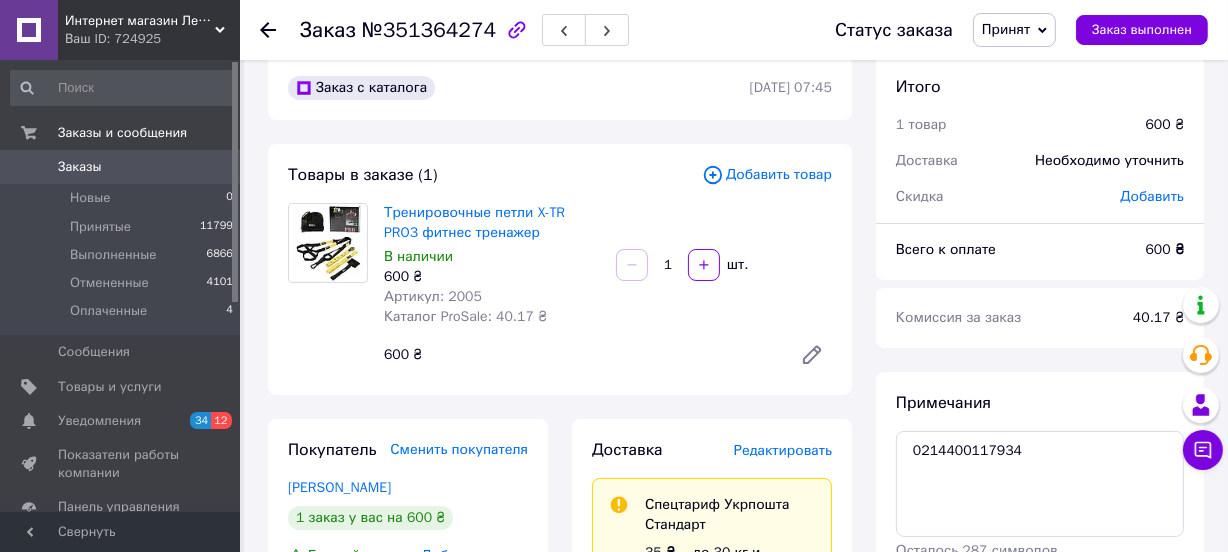 scroll, scrollTop: 0, scrollLeft: 0, axis: both 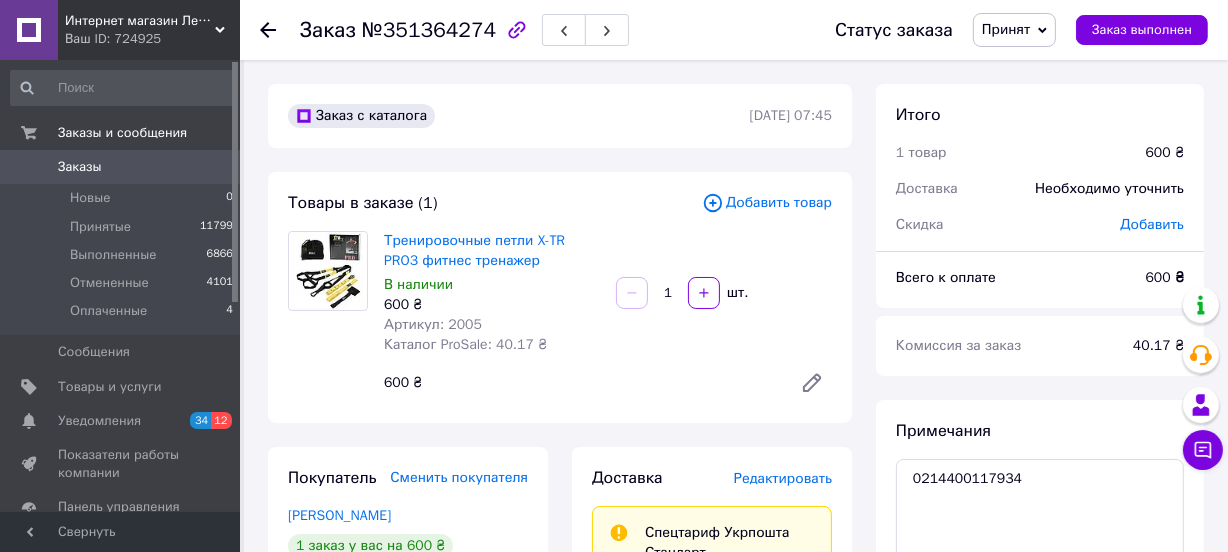 click 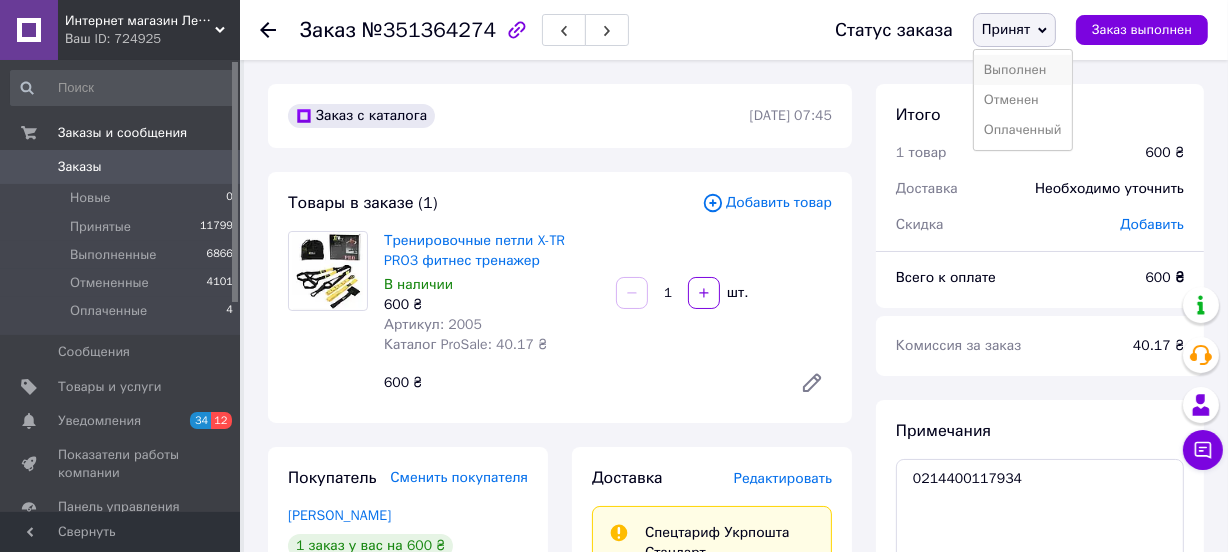 click on "Выполнен" at bounding box center (1023, 70) 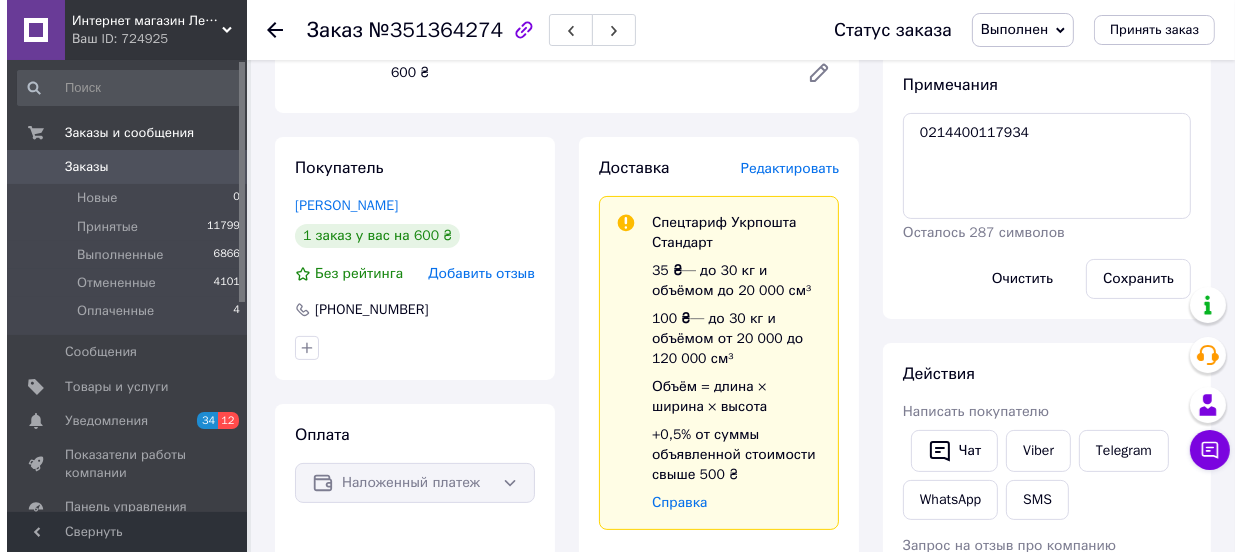 scroll, scrollTop: 454, scrollLeft: 0, axis: vertical 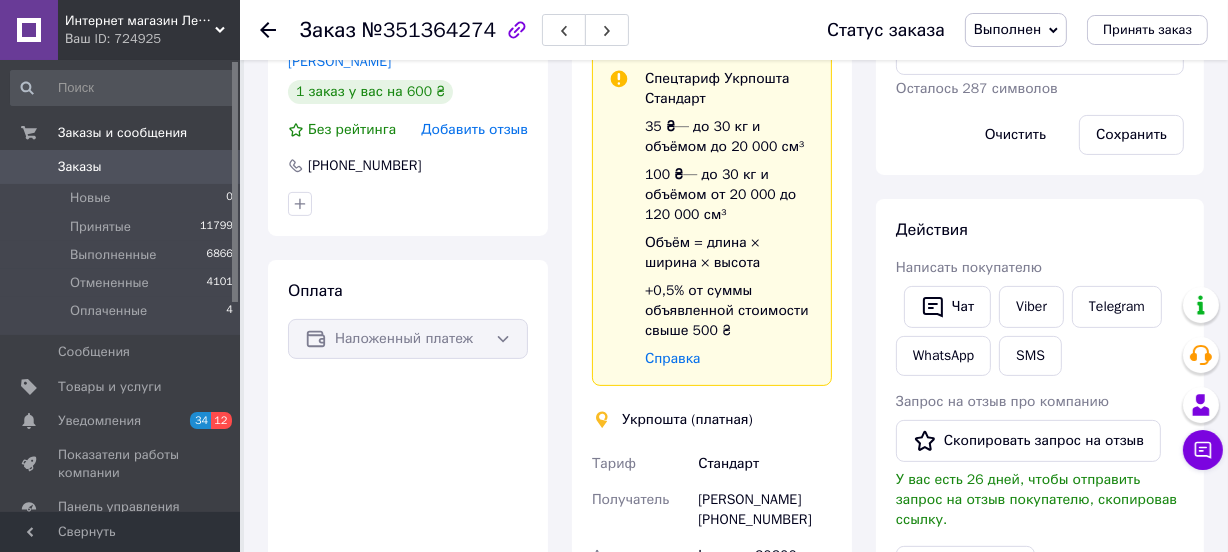 click on "Добавить отзыв" at bounding box center [474, 129] 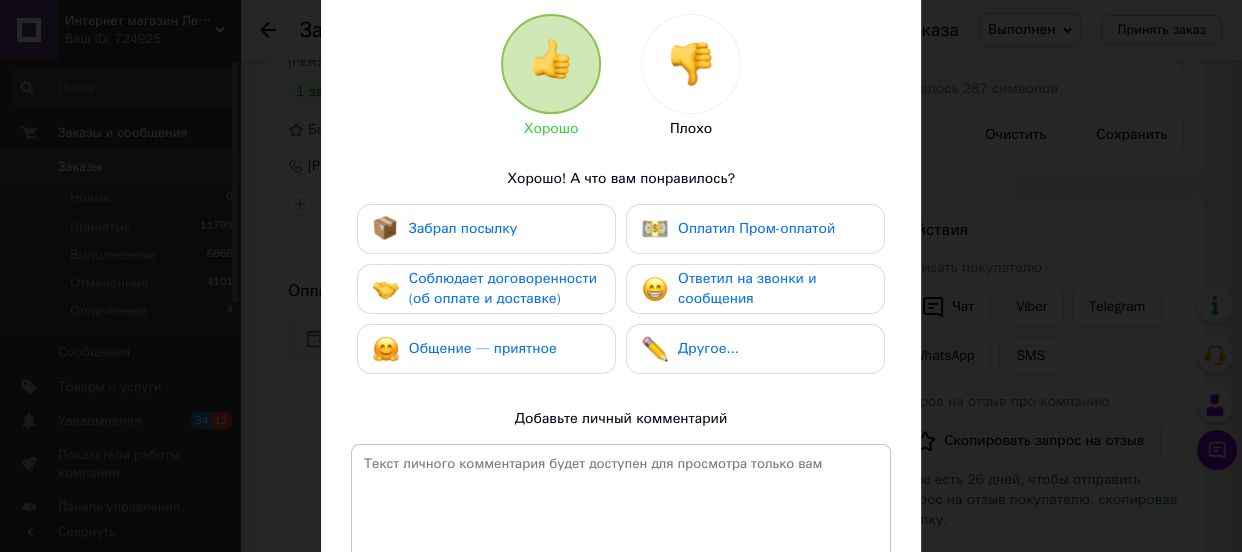 scroll, scrollTop: 181, scrollLeft: 0, axis: vertical 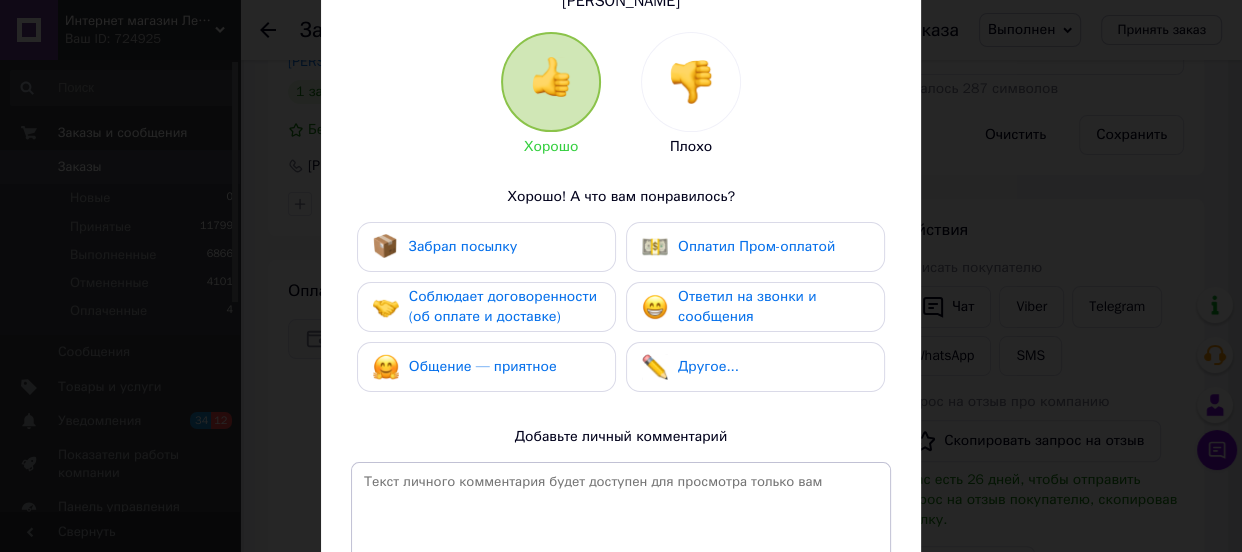 click on "Забрал посылку" at bounding box center [463, 246] 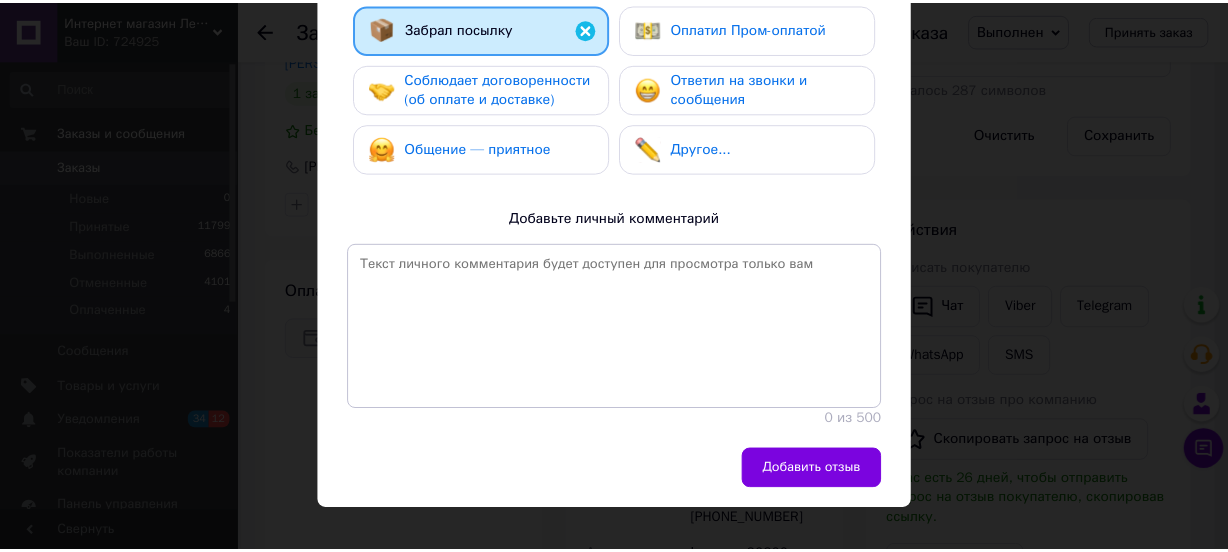 scroll, scrollTop: 428, scrollLeft: 0, axis: vertical 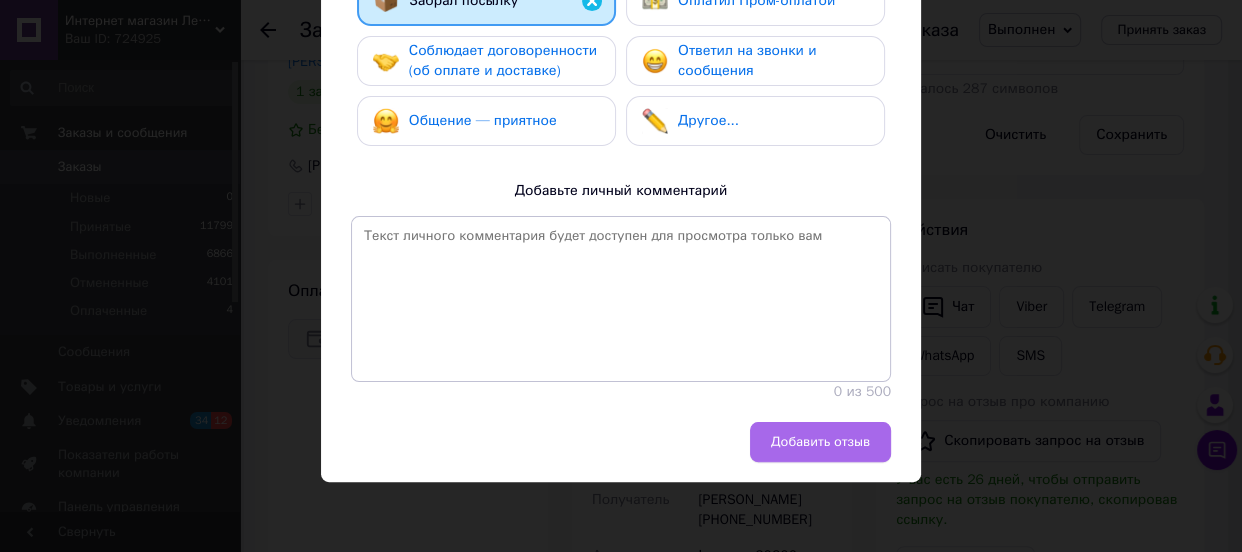 click on "Добавить отзыв" at bounding box center (820, 442) 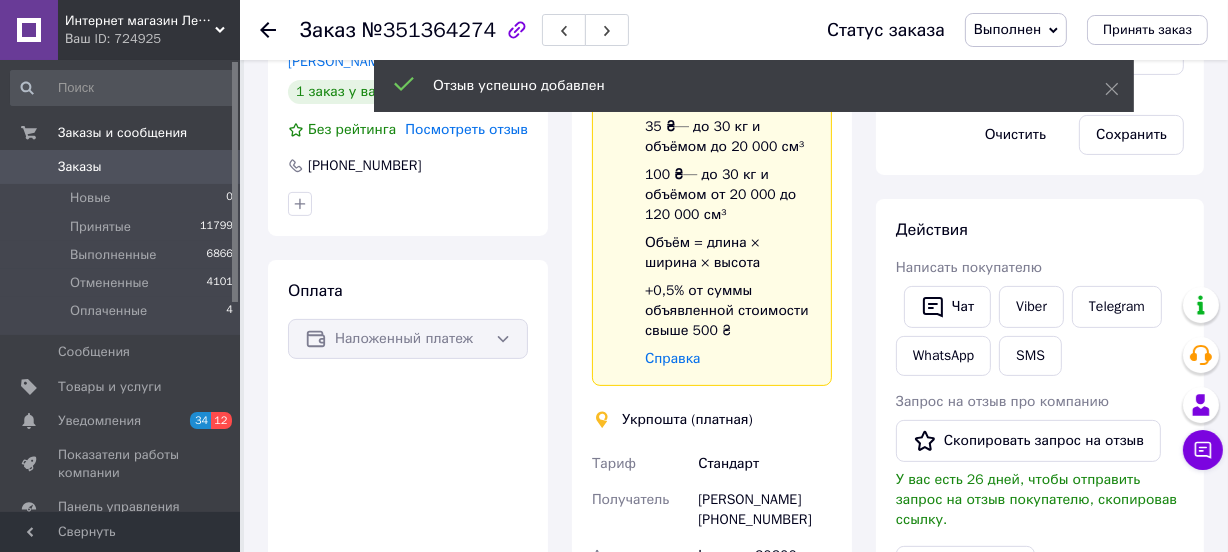 scroll, scrollTop: 0, scrollLeft: 0, axis: both 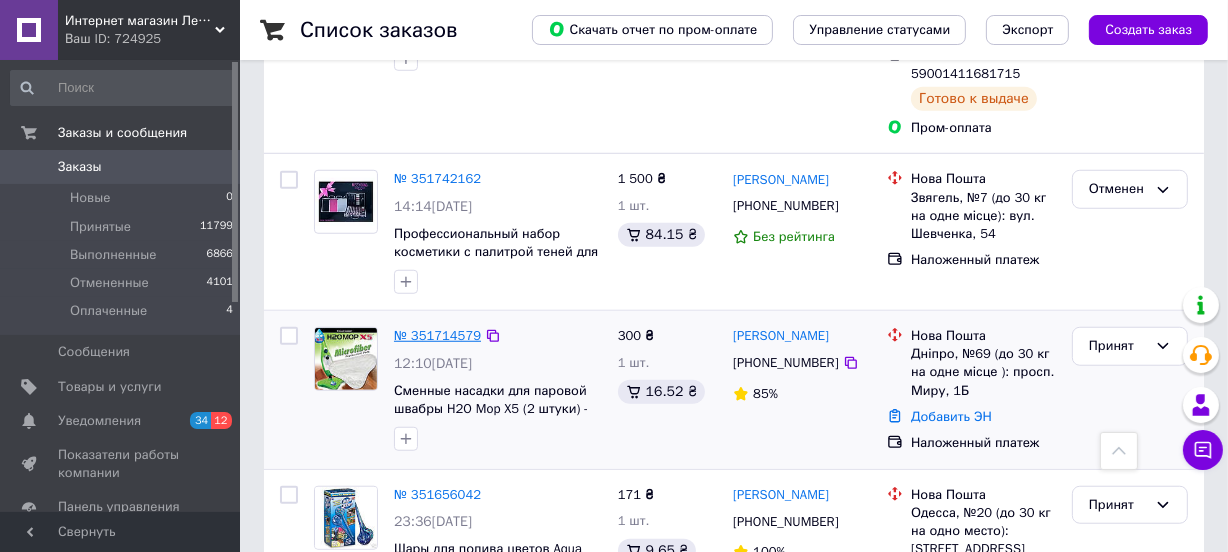 click on "№ 351714579" at bounding box center (437, 335) 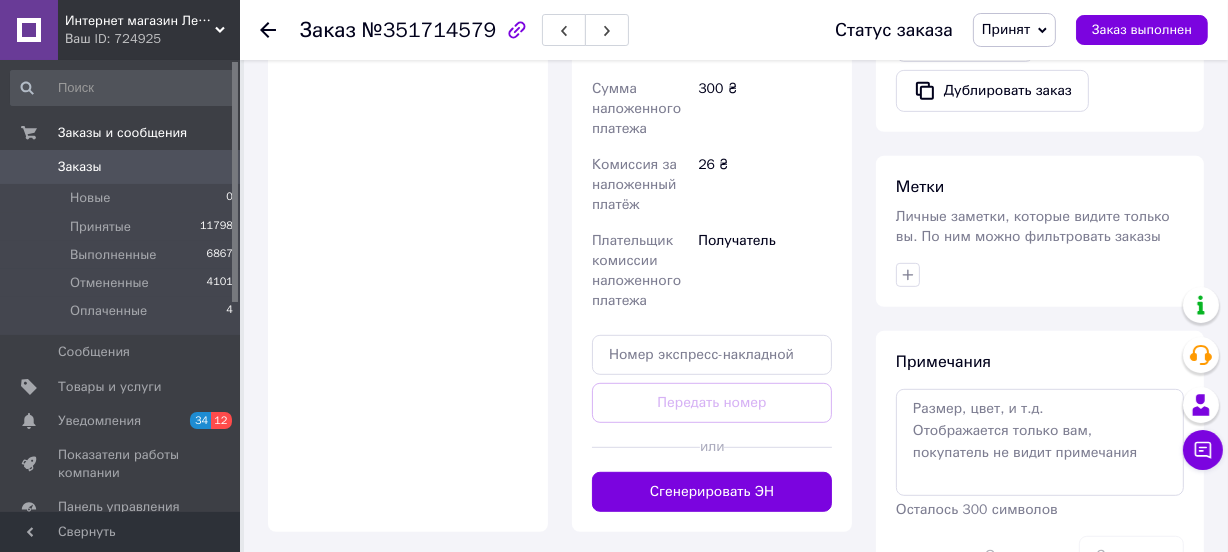 scroll, scrollTop: 845, scrollLeft: 0, axis: vertical 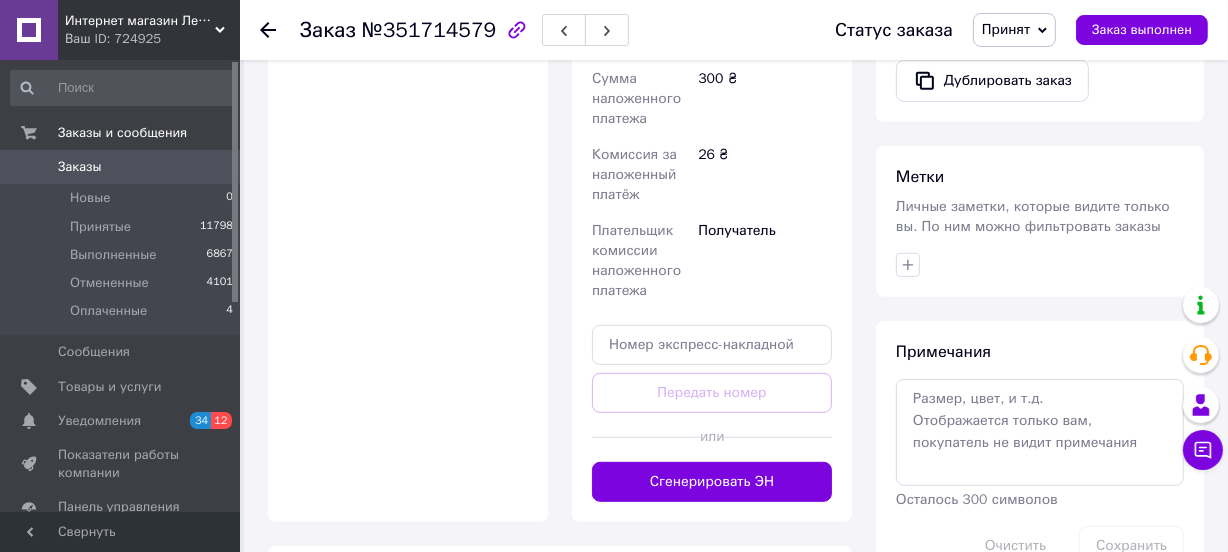 click 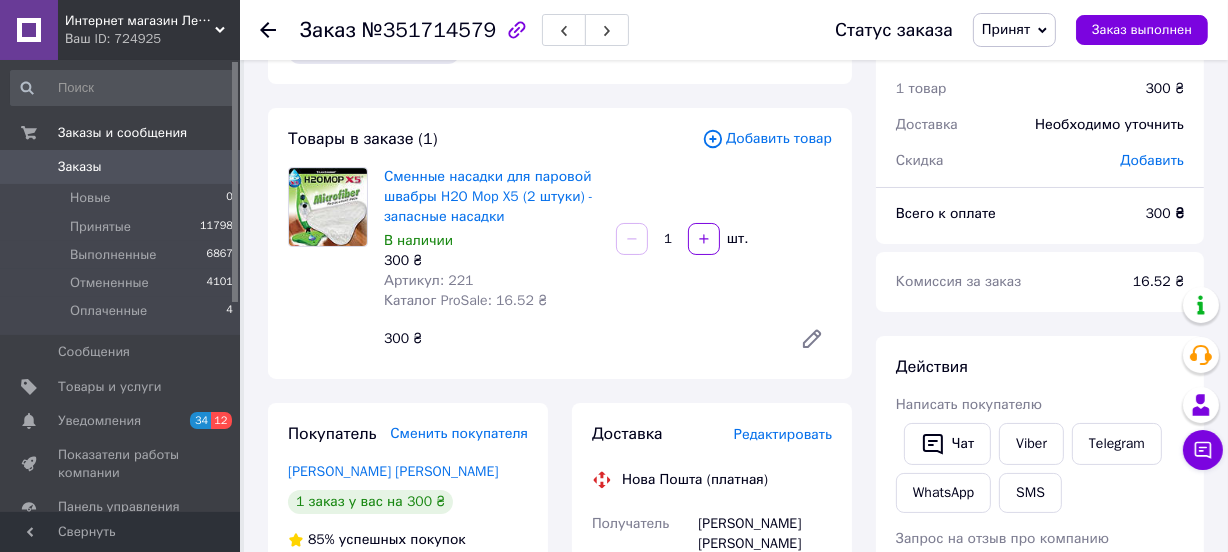 scroll, scrollTop: 0, scrollLeft: 0, axis: both 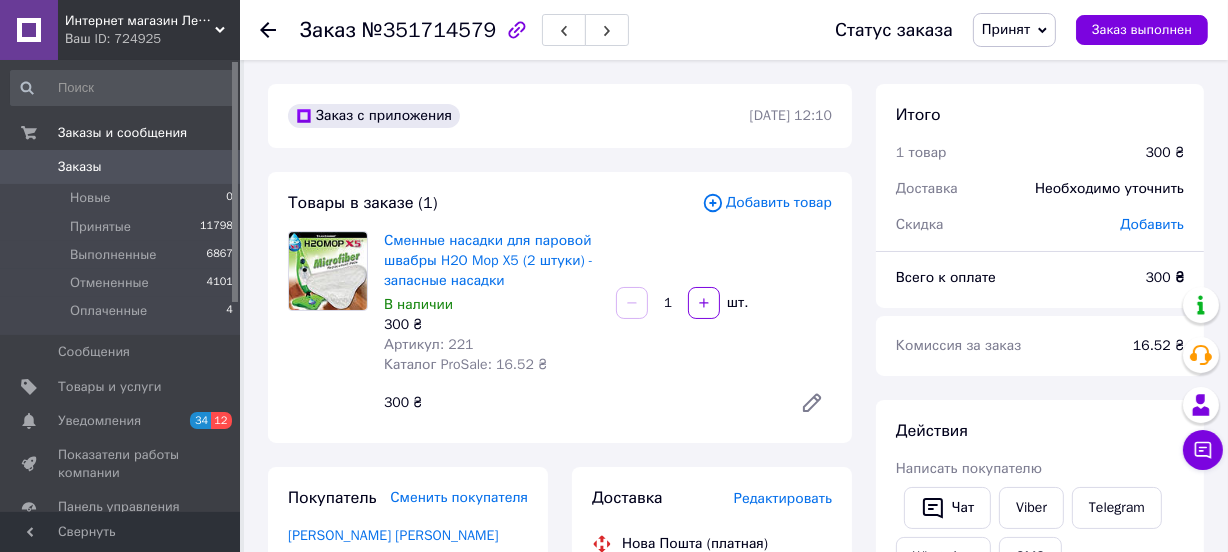click on "Заказы" at bounding box center (80, 167) 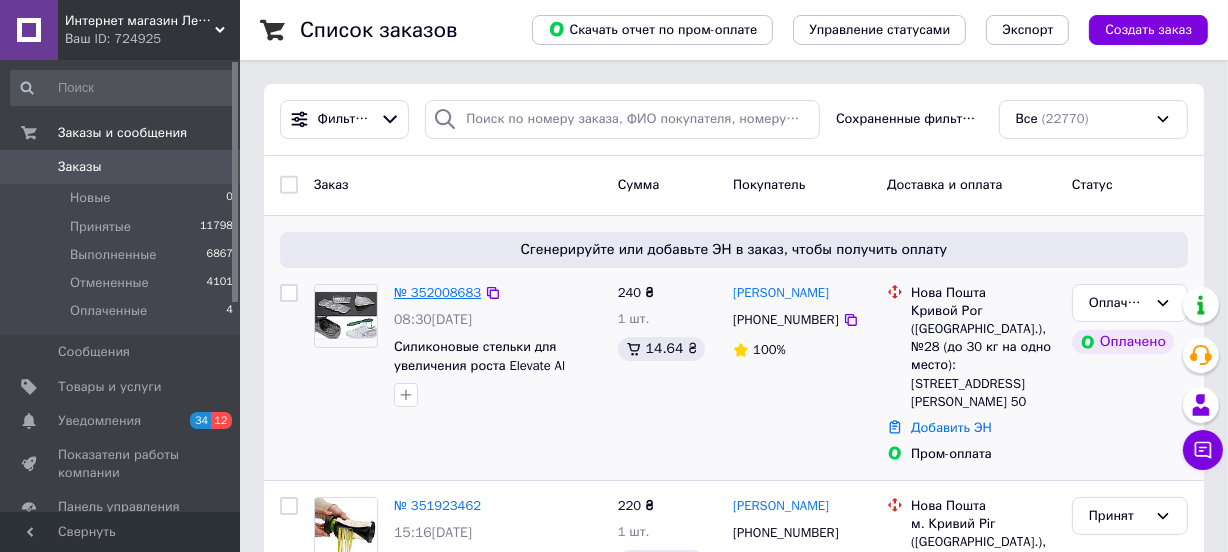 click on "№ 352008683" at bounding box center [437, 292] 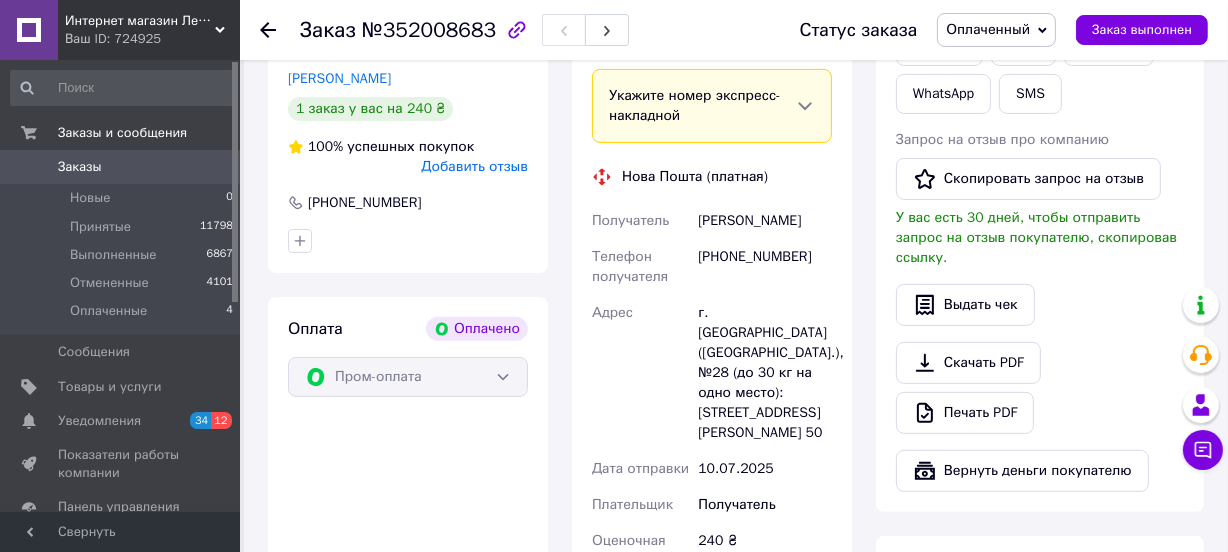 scroll, scrollTop: 454, scrollLeft: 0, axis: vertical 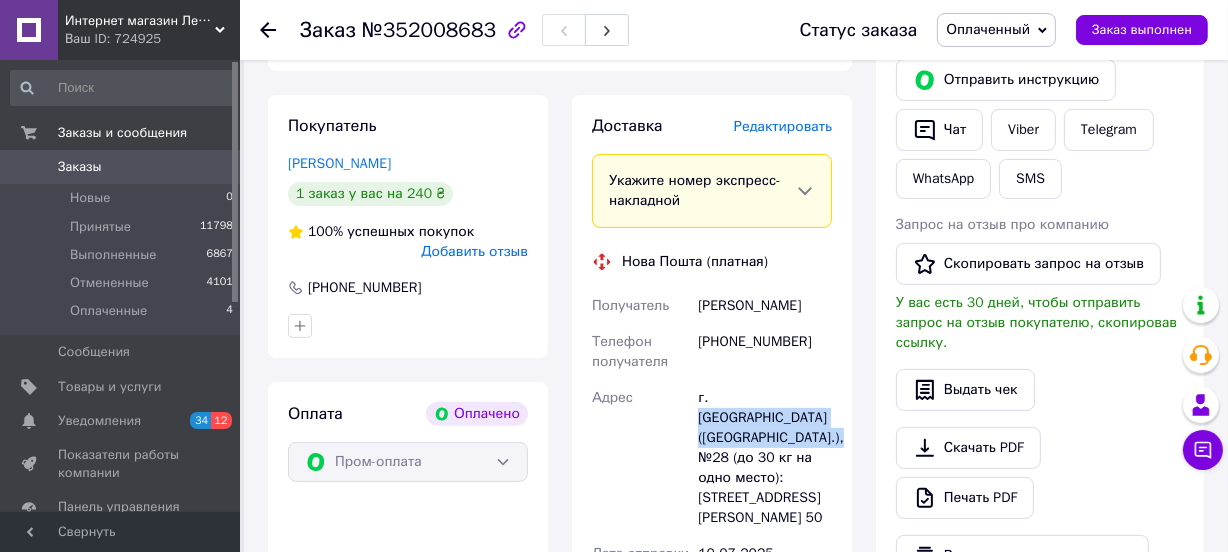drag, startPoint x: 710, startPoint y: 383, endPoint x: 766, endPoint y: 420, distance: 67.11929 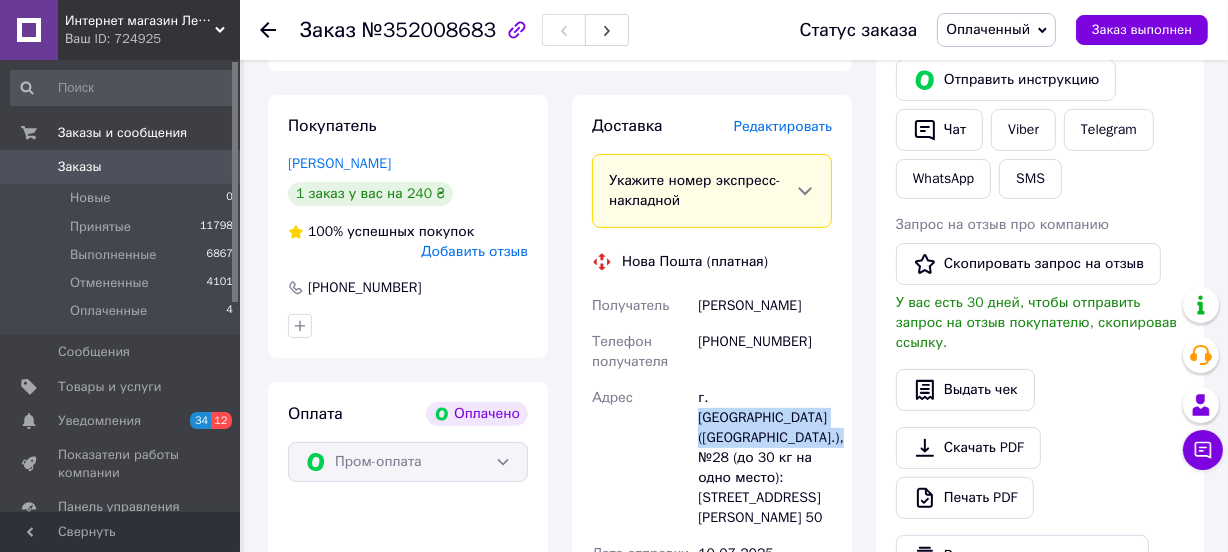 copy on "Кривой Рог ([GEOGRAPHIC_DATA].), №28" 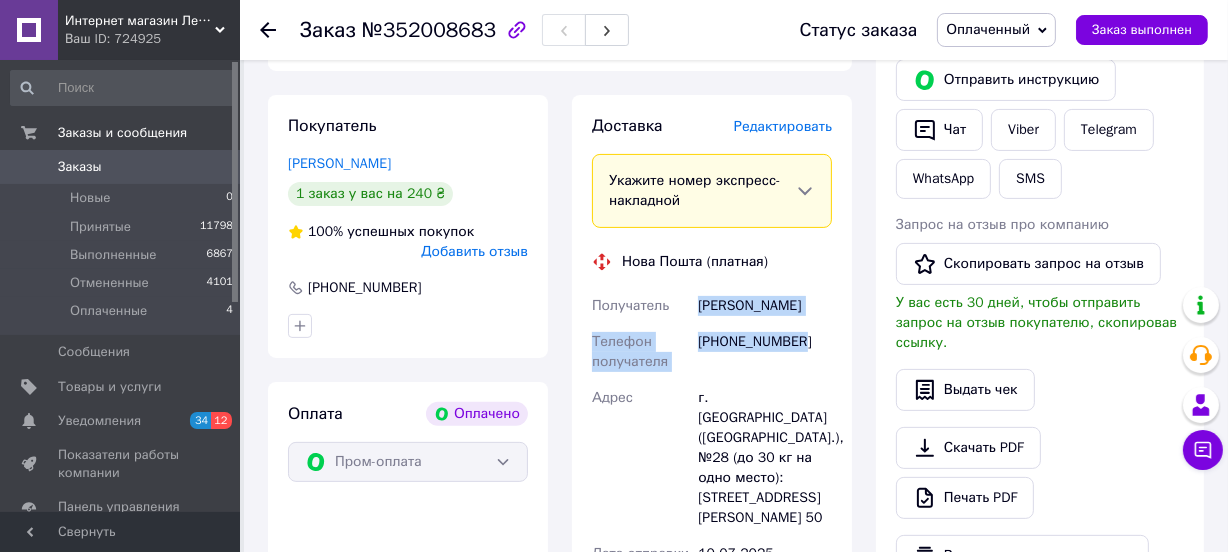 drag, startPoint x: 700, startPoint y: 291, endPoint x: 809, endPoint y: 320, distance: 112.79185 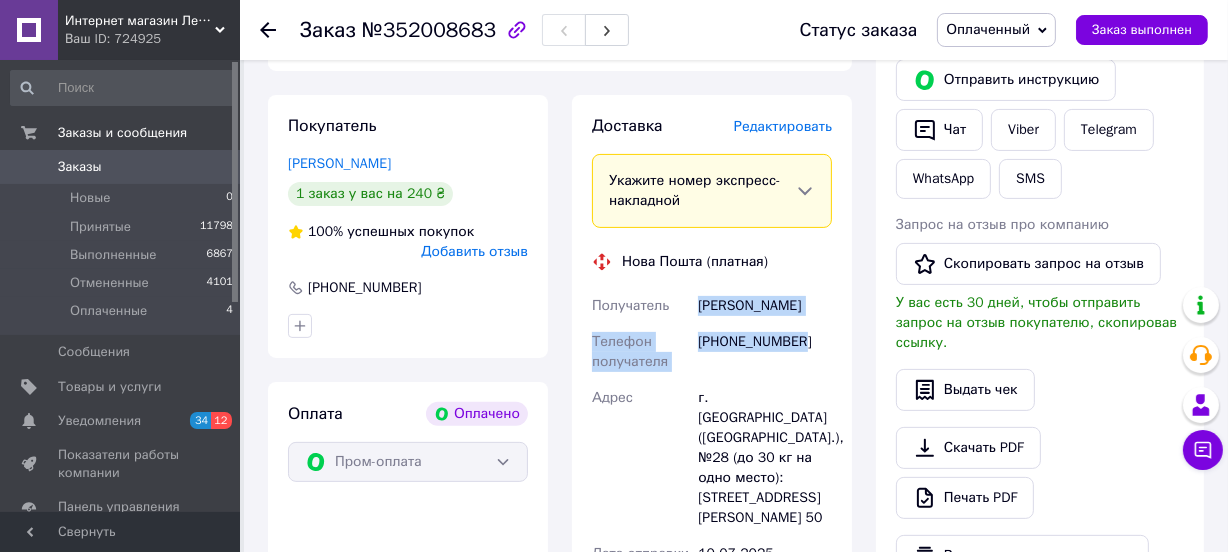 copy on "[PERSON_NAME] Телефон получателя [PHONE_NUMBER]" 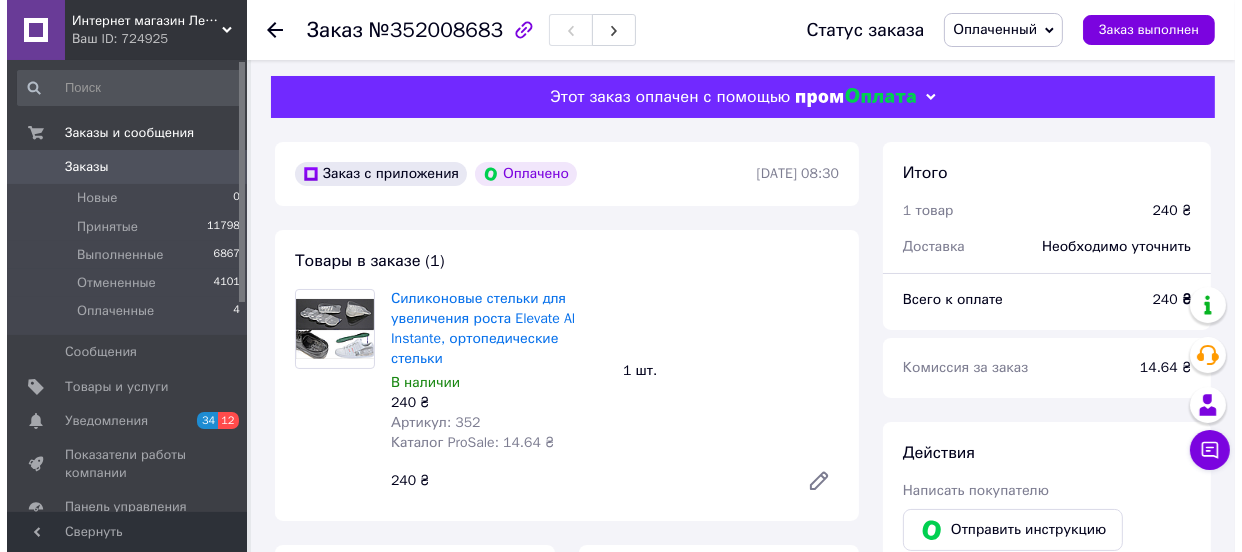 scroll, scrollTop: 0, scrollLeft: 0, axis: both 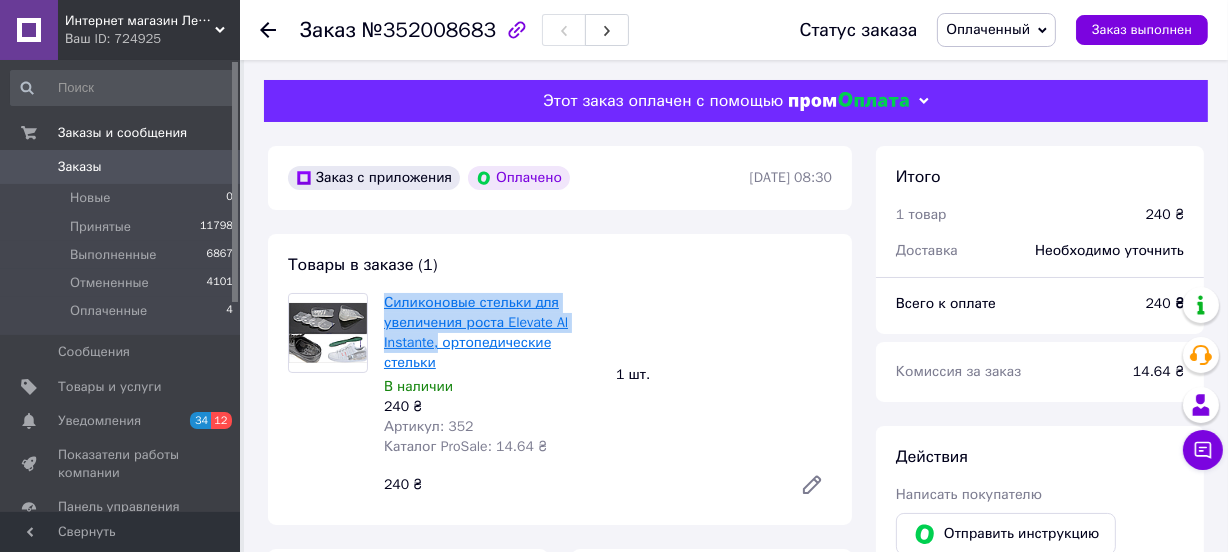 drag, startPoint x: 380, startPoint y: 300, endPoint x: 435, endPoint y: 345, distance: 71.063354 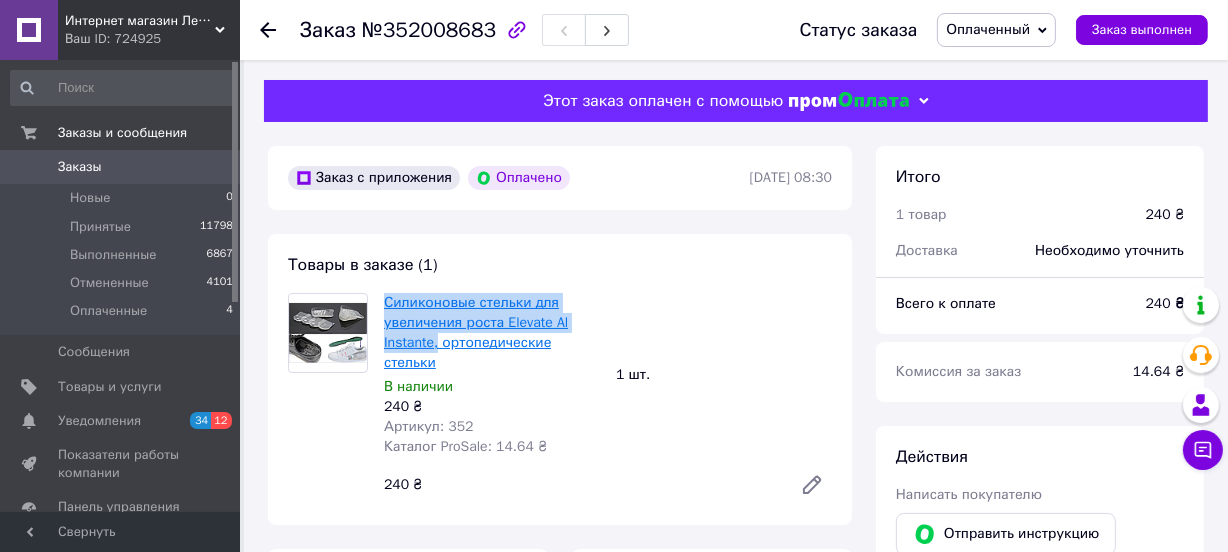 copy on "Силиконовые стельки для увеличения роста Elevate Al Instante," 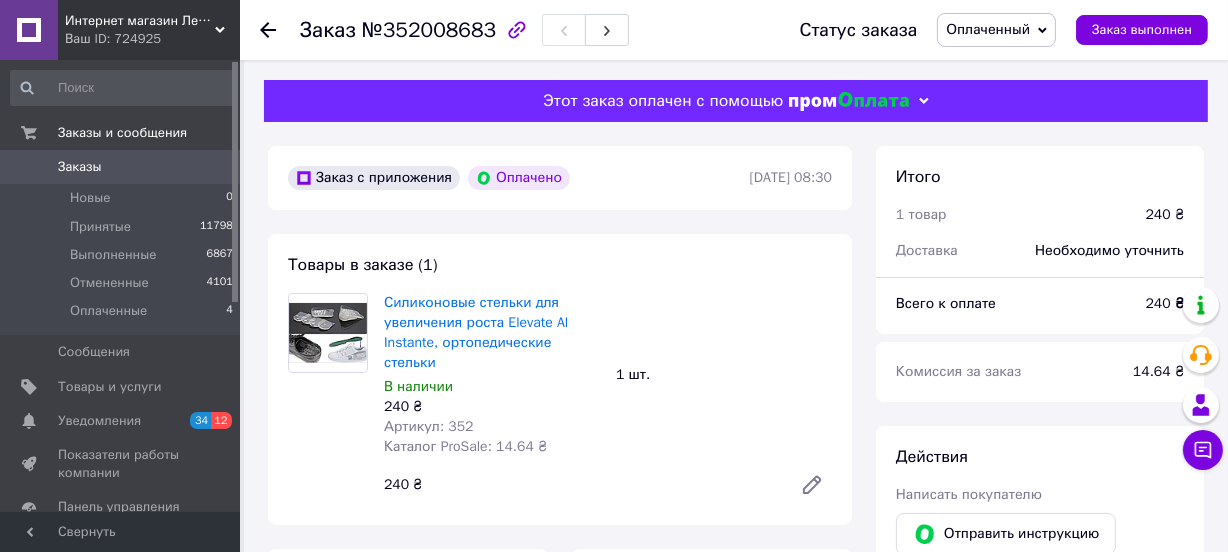 click on "Товары в заказе (1) Силиконовые стельки для увеличения роста Elevate Al Instante, ортопедические стельки В наличии 240 ₴ Артикул: 352 Каталог ProSale: 14.64 ₴  1 шт. 240 ₴" at bounding box center [560, 379] 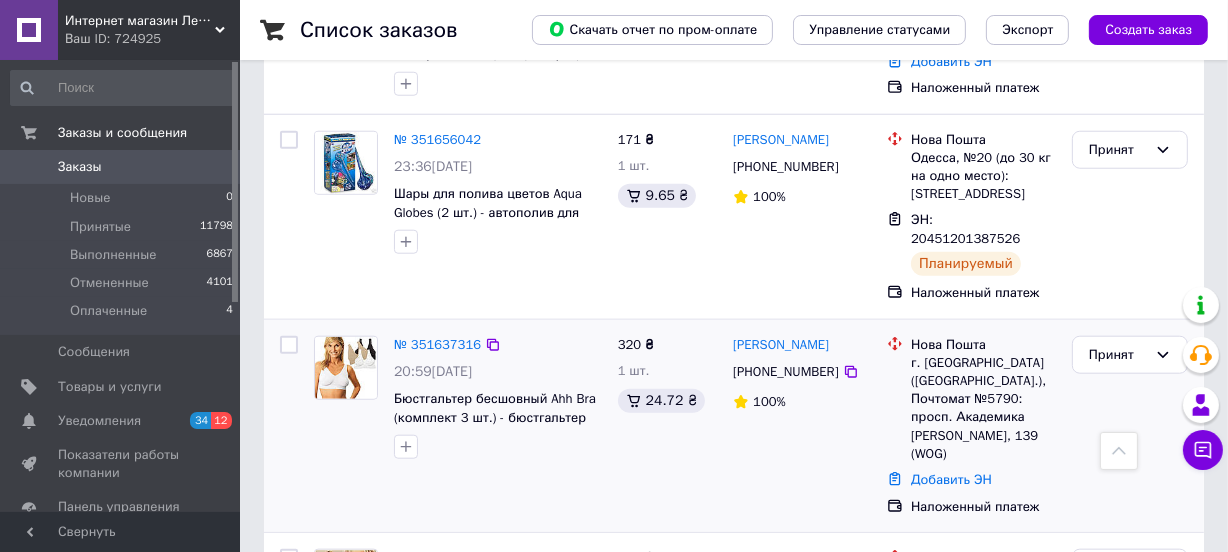 scroll, scrollTop: 1727, scrollLeft: 0, axis: vertical 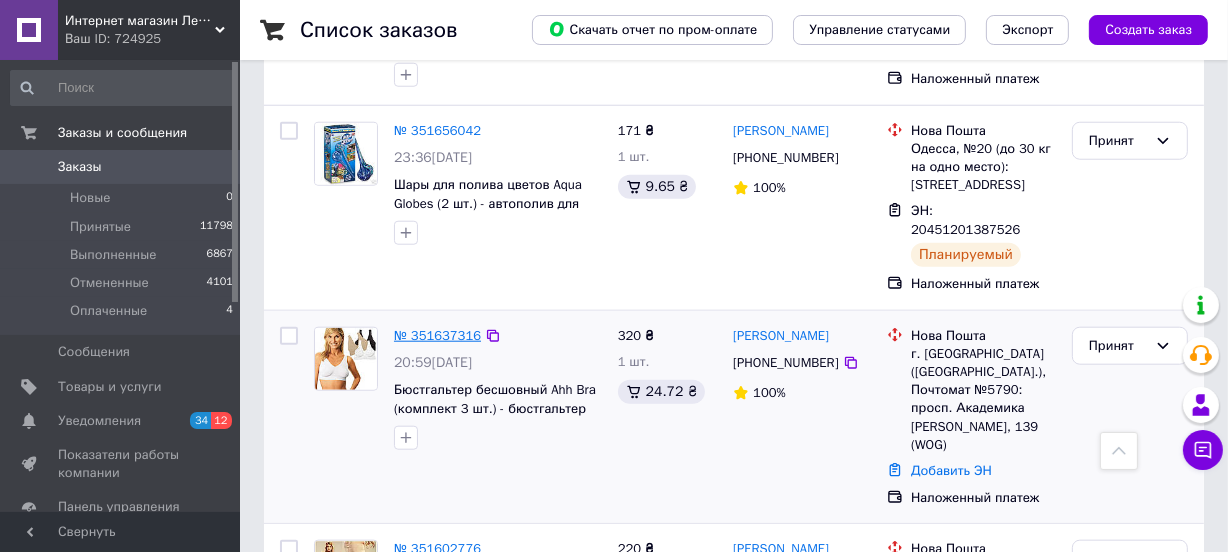 click on "№ 351637316" at bounding box center [437, 335] 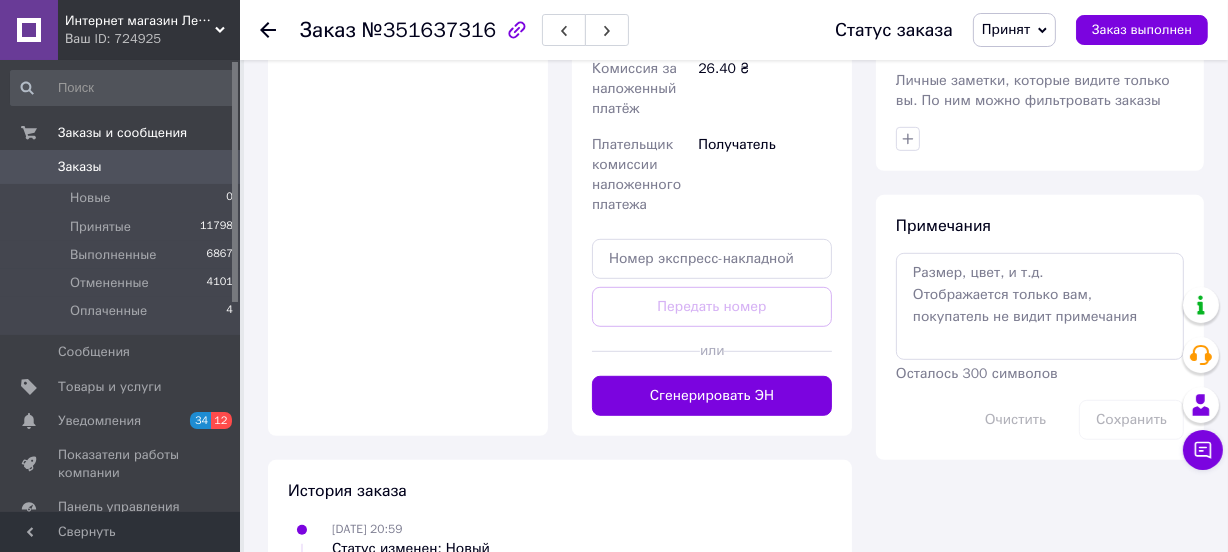 scroll, scrollTop: 966, scrollLeft: 0, axis: vertical 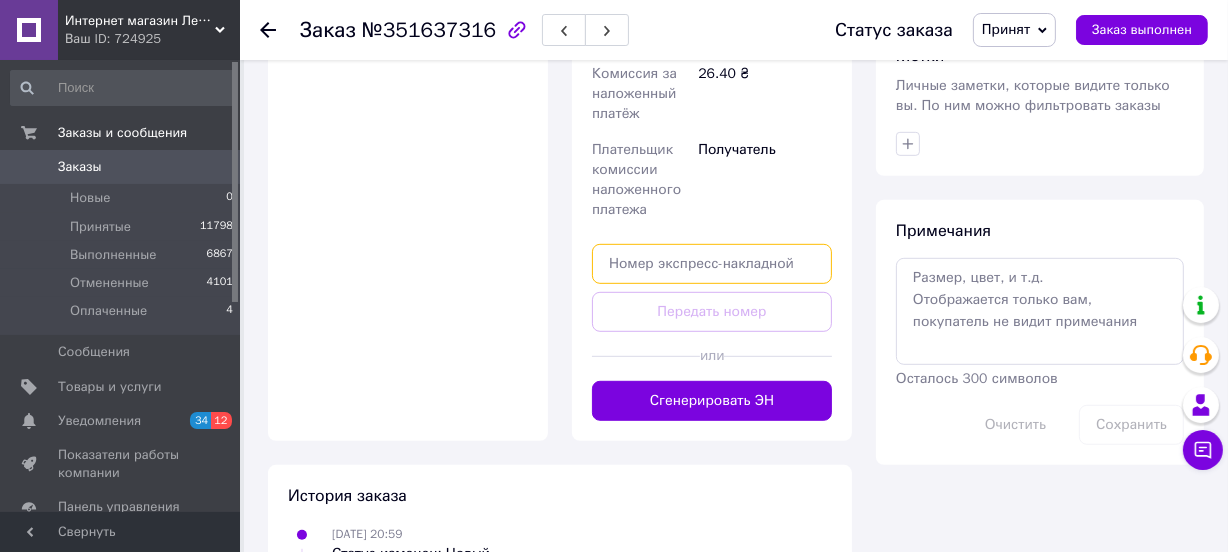 click at bounding box center (712, 264) 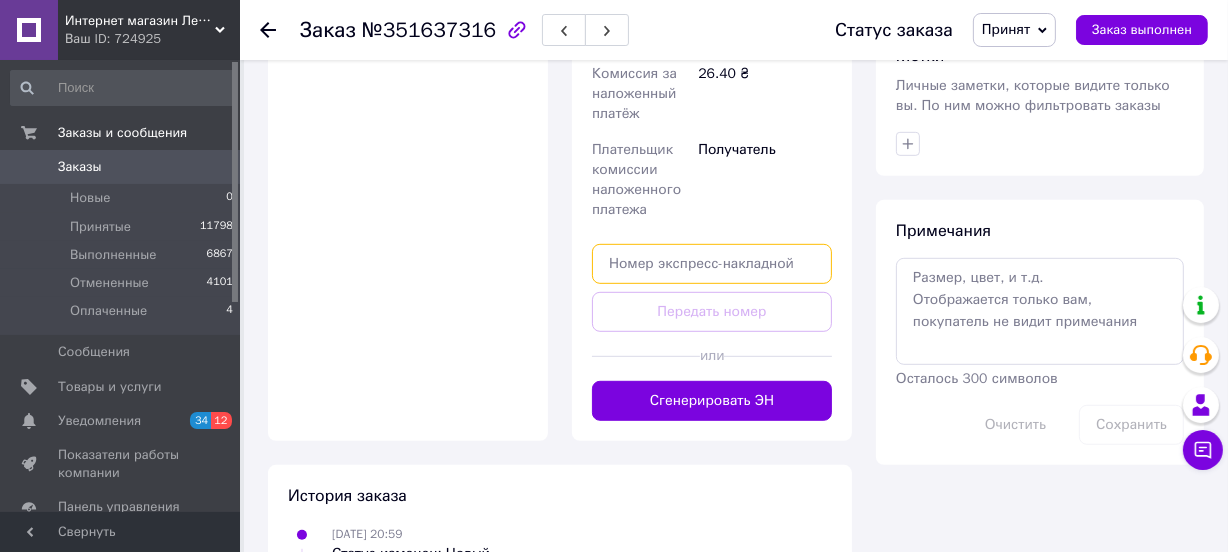 paste on "20451202195375" 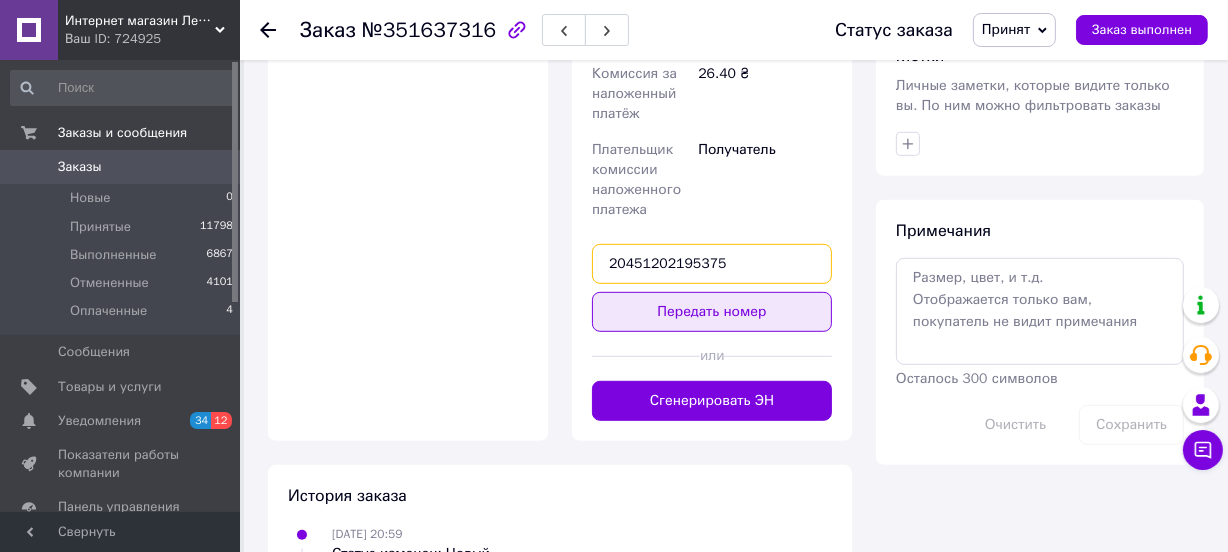 type on "20451202195375" 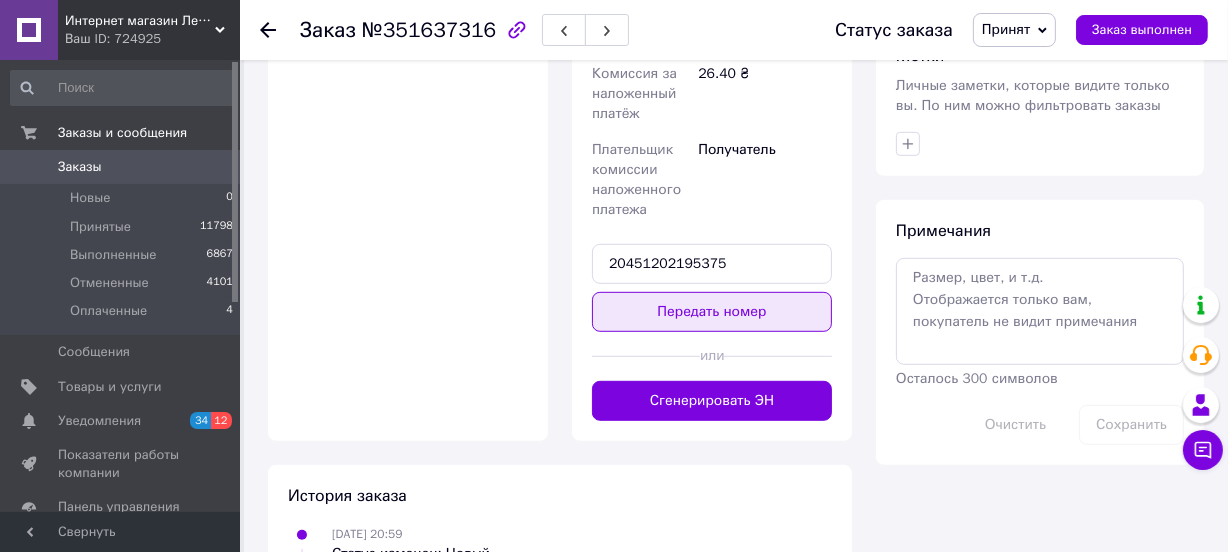 click on "Передать номер" at bounding box center [712, 312] 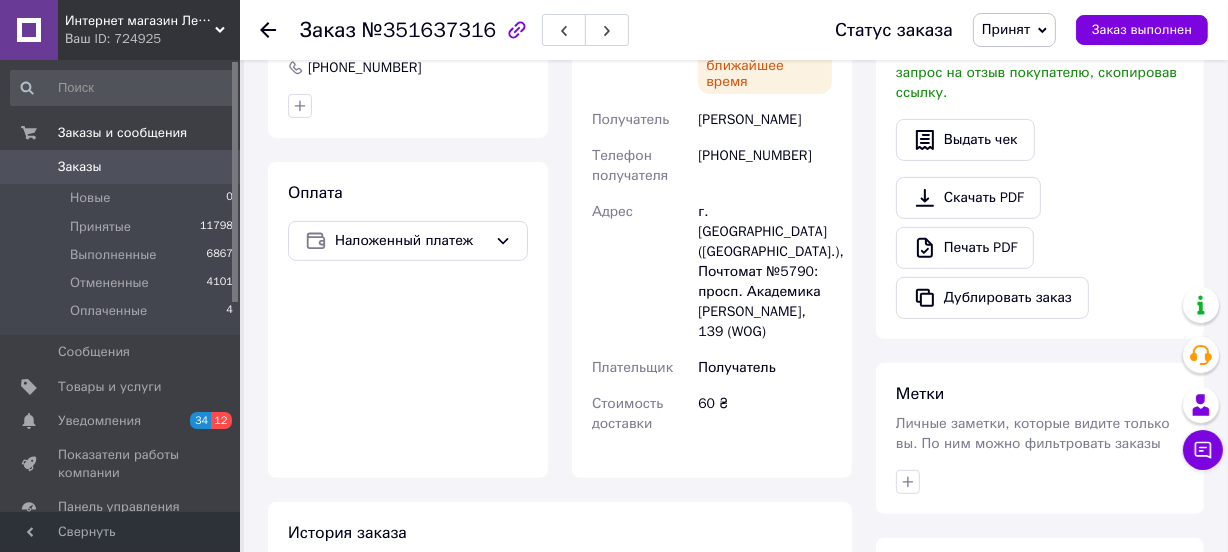 scroll, scrollTop: 622, scrollLeft: 0, axis: vertical 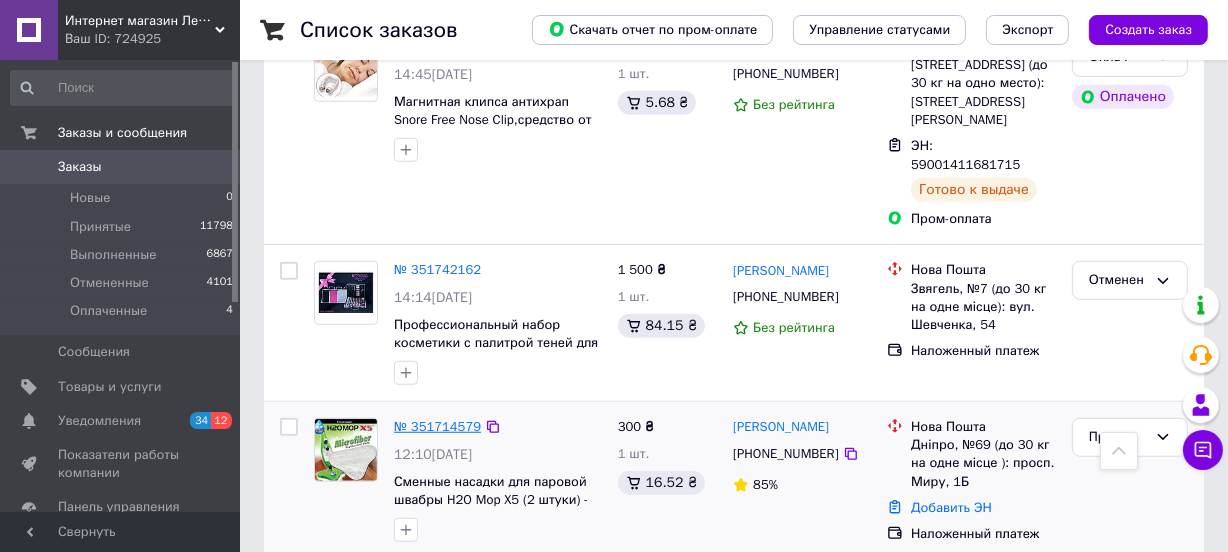 click on "№ 351714579" at bounding box center [437, 426] 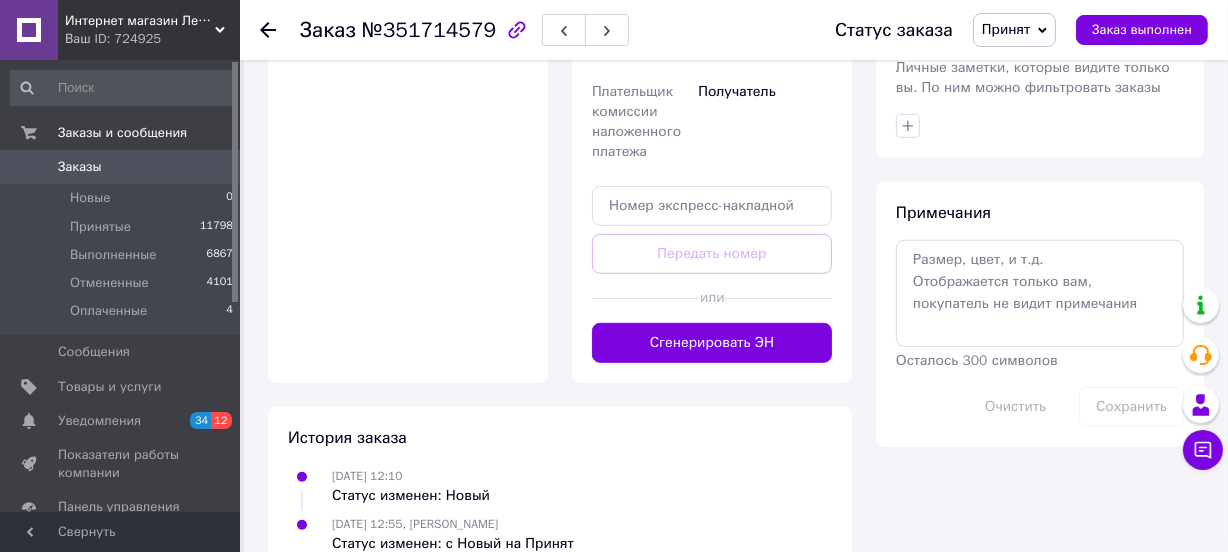 scroll, scrollTop: 989, scrollLeft: 0, axis: vertical 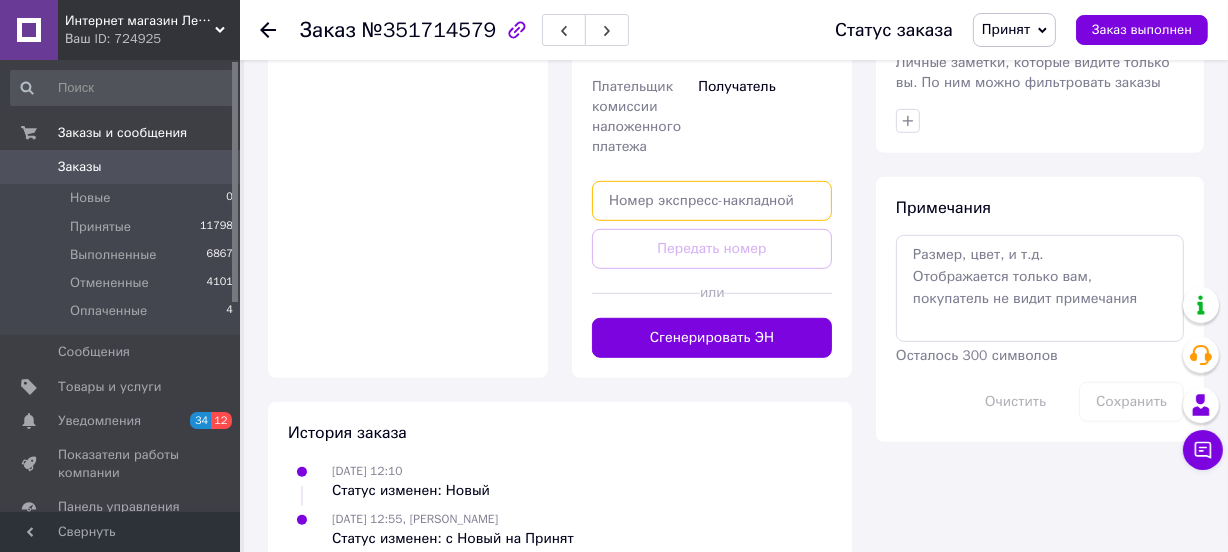 click at bounding box center [712, 201] 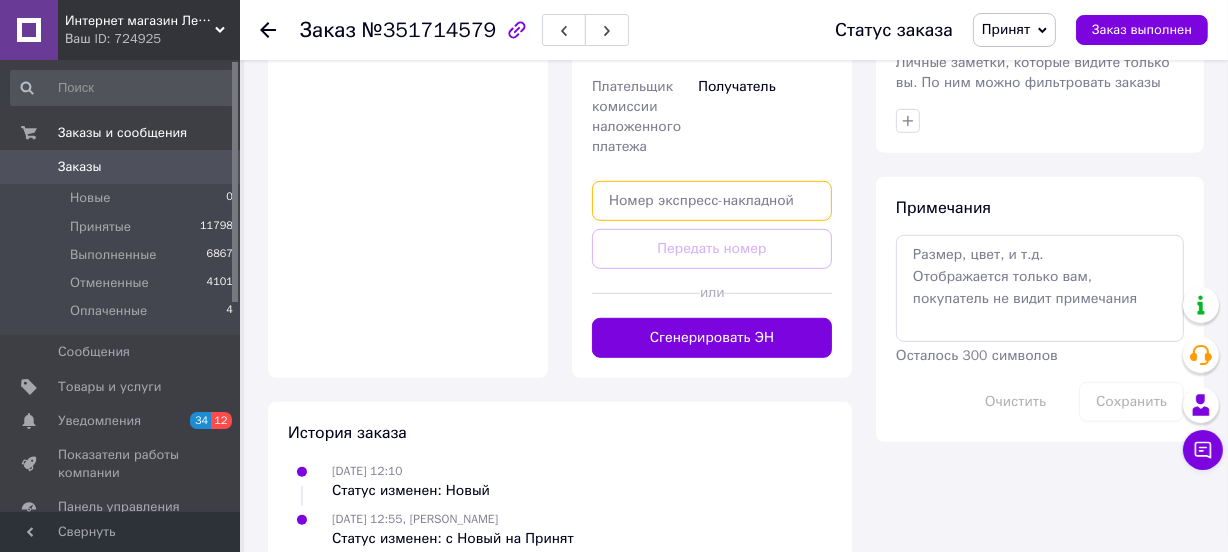 paste on "20451202189572" 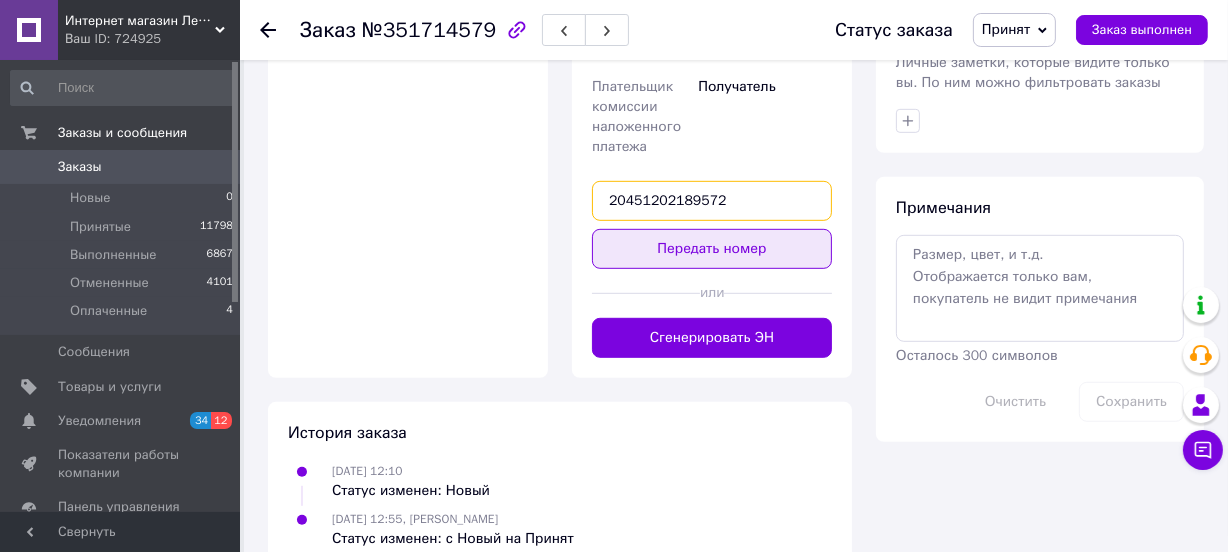 type on "20451202189572" 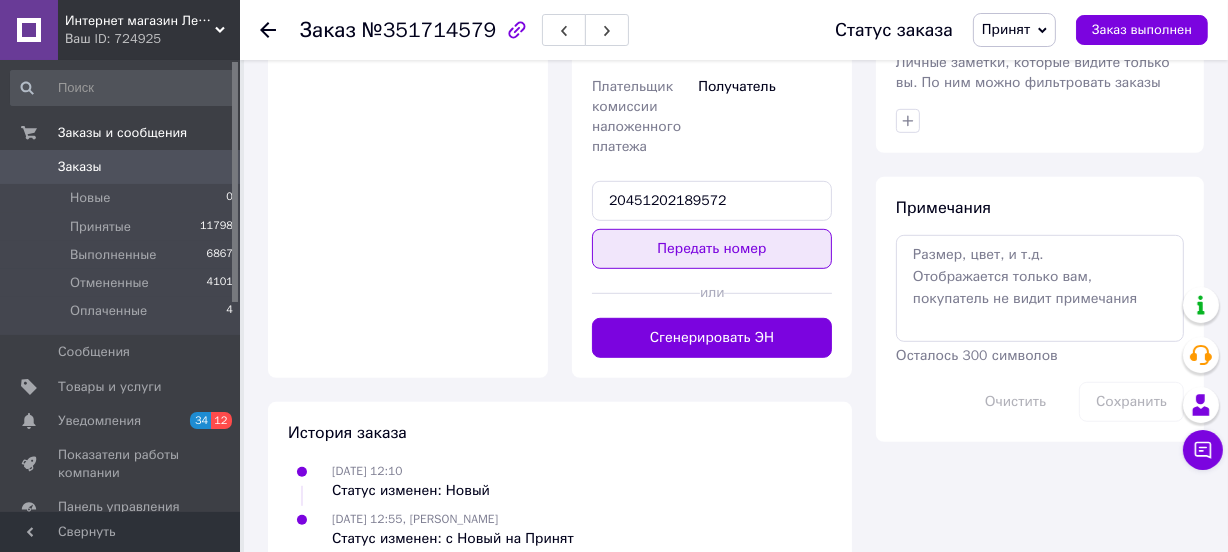click on "Передать номер" at bounding box center (712, 249) 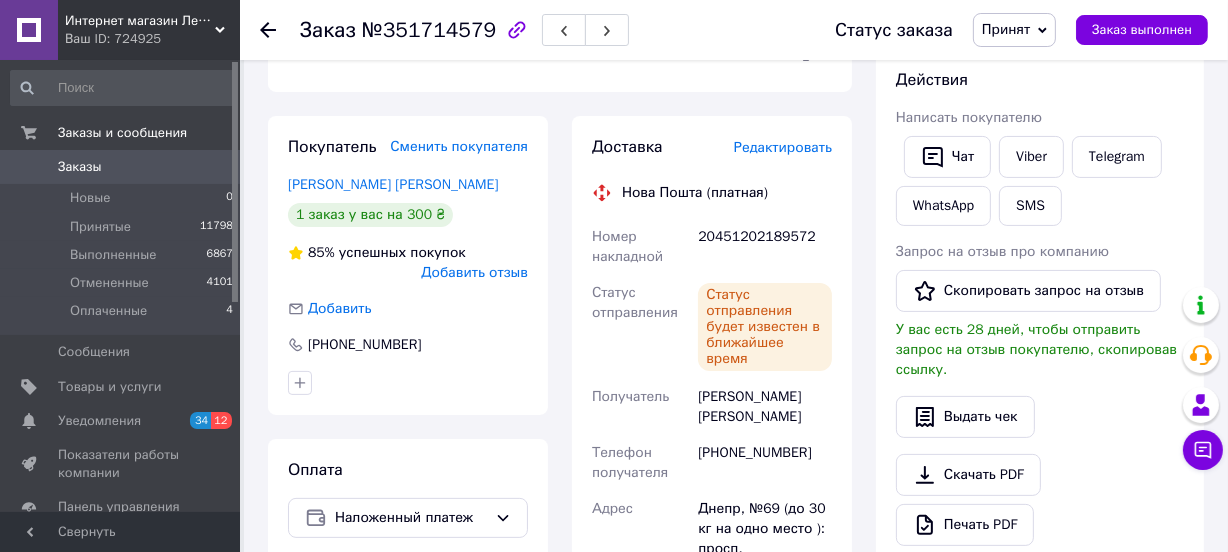 scroll, scrollTop: 335, scrollLeft: 0, axis: vertical 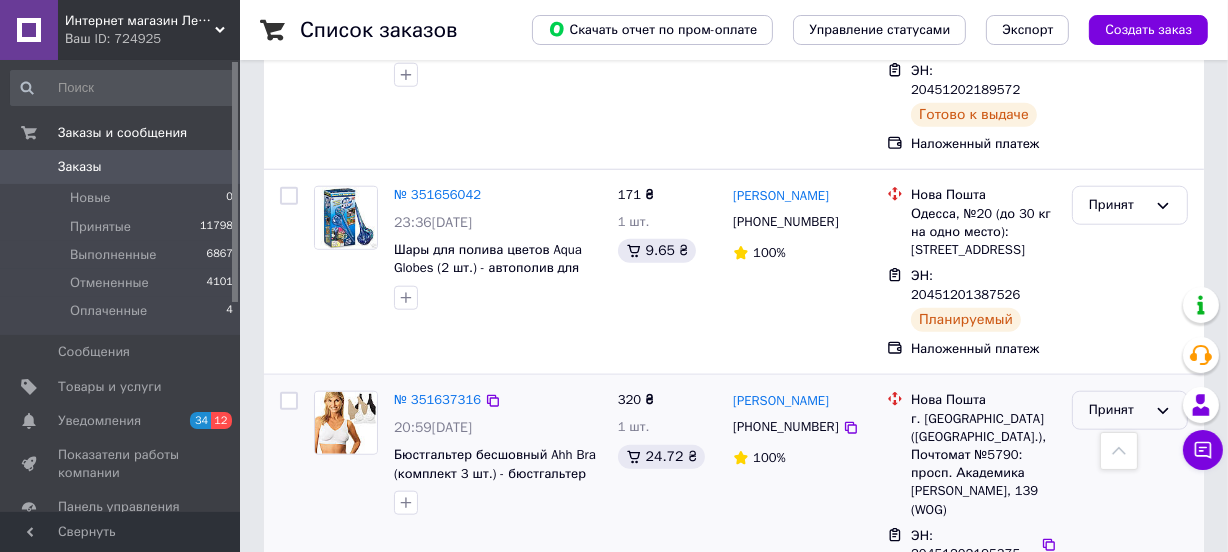 click 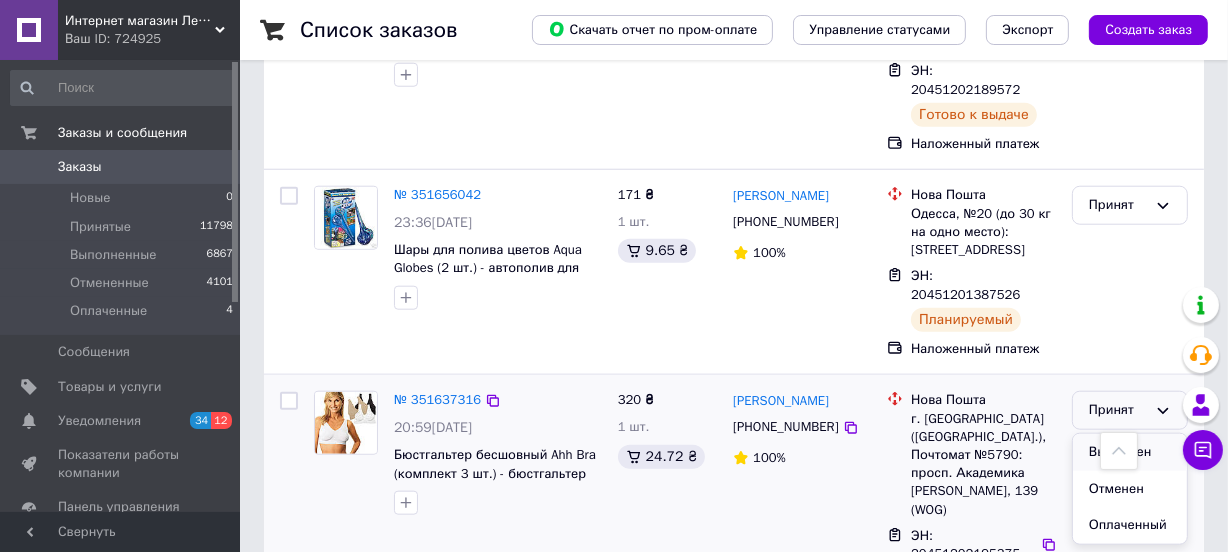 click on "Выполнен" at bounding box center [1130, 452] 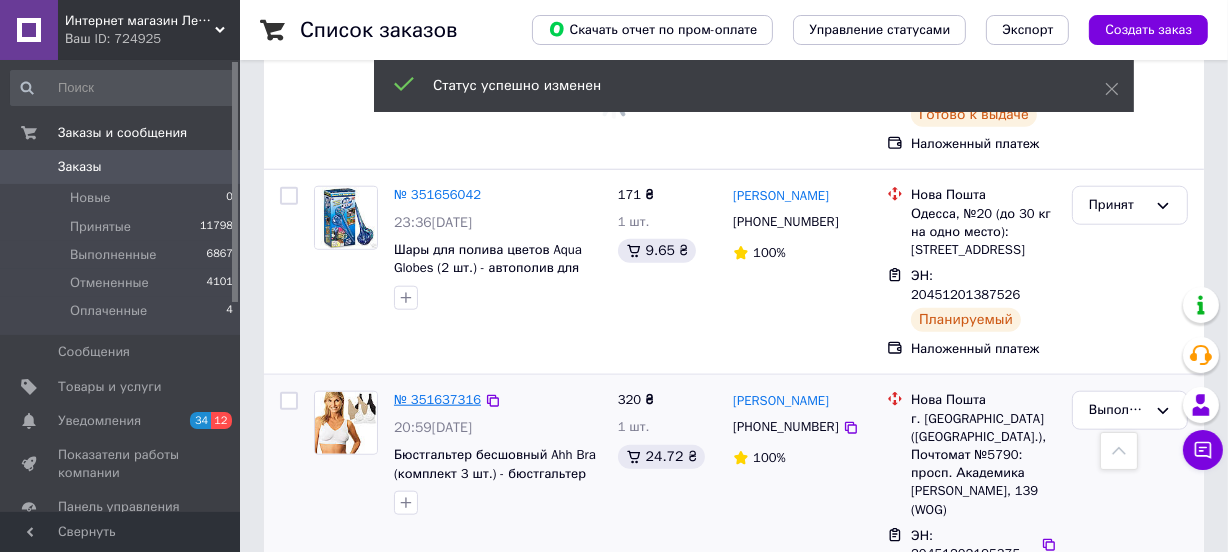 click on "№ 351637316" at bounding box center (437, 399) 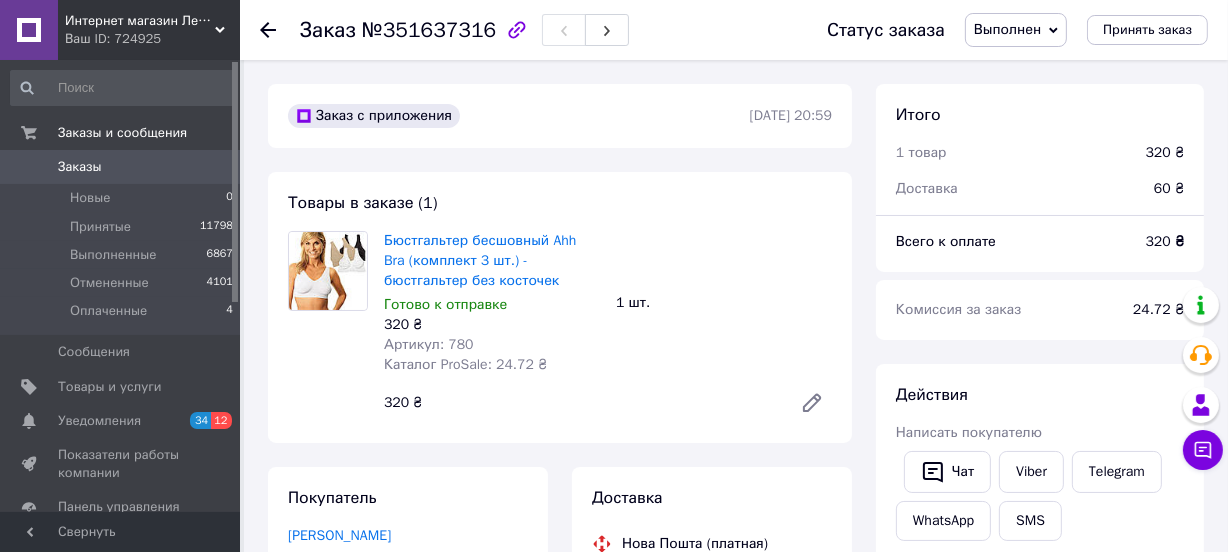 scroll, scrollTop: 51, scrollLeft: 0, axis: vertical 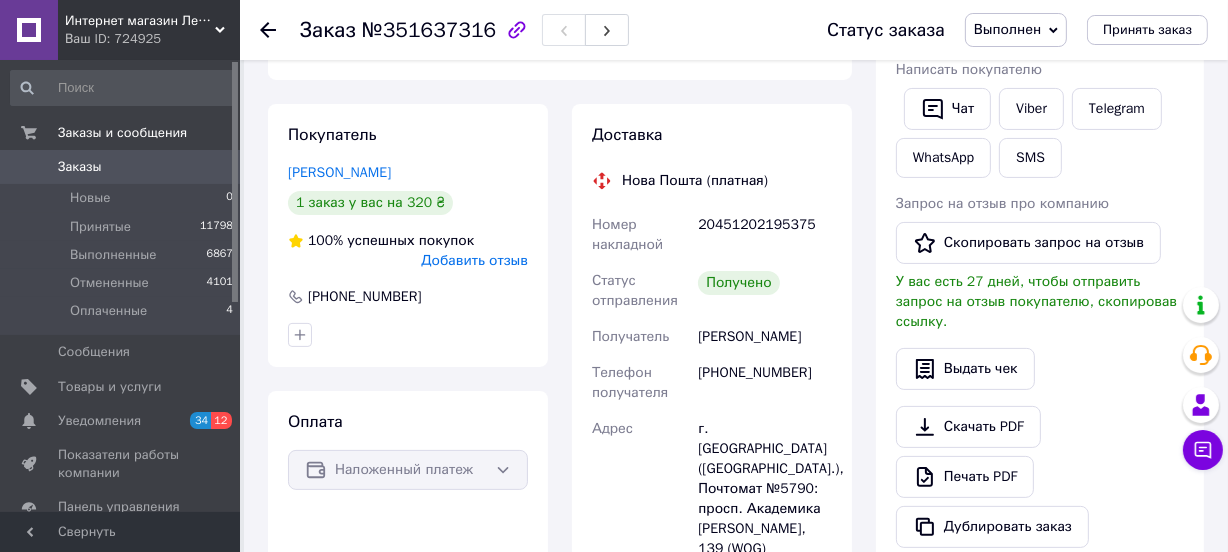 click on "Добавить отзыв" at bounding box center (474, 260) 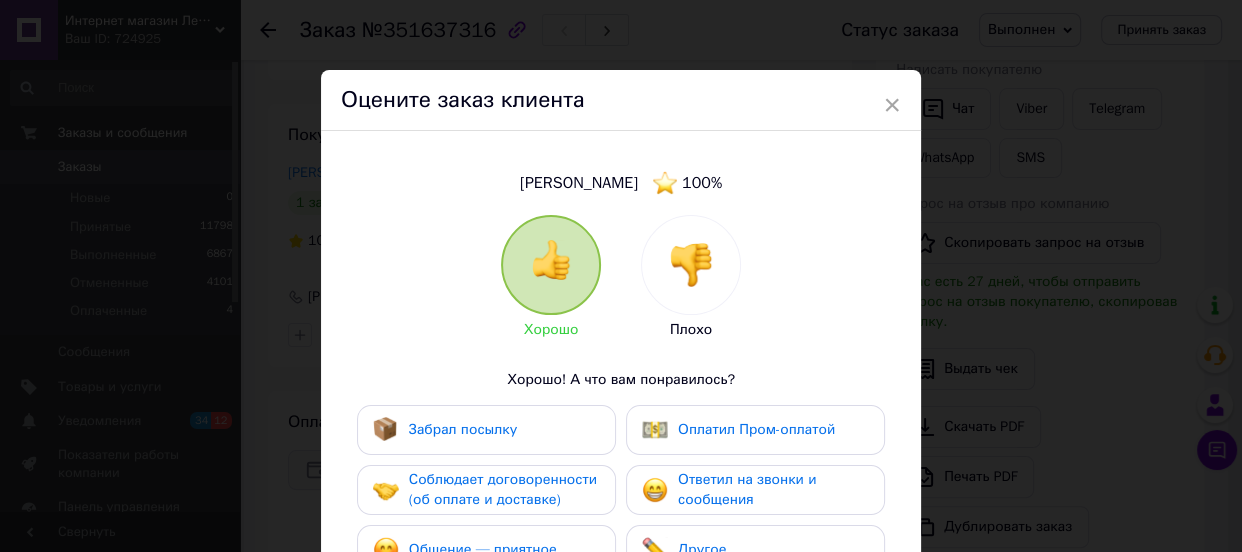 click on "Забрал посылку" at bounding box center (463, 429) 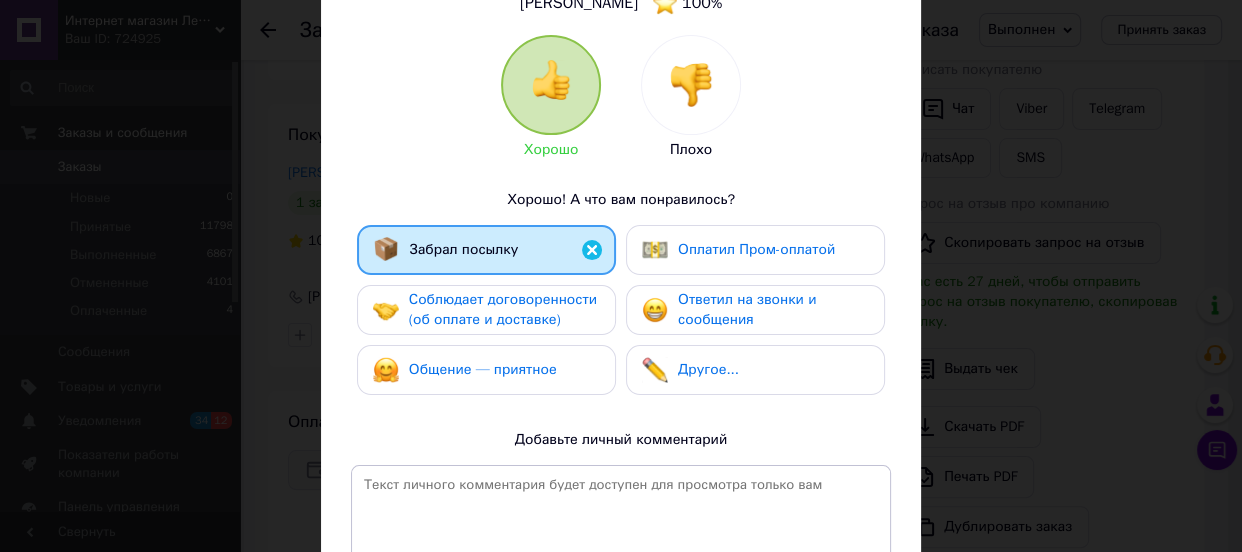 scroll, scrollTop: 181, scrollLeft: 0, axis: vertical 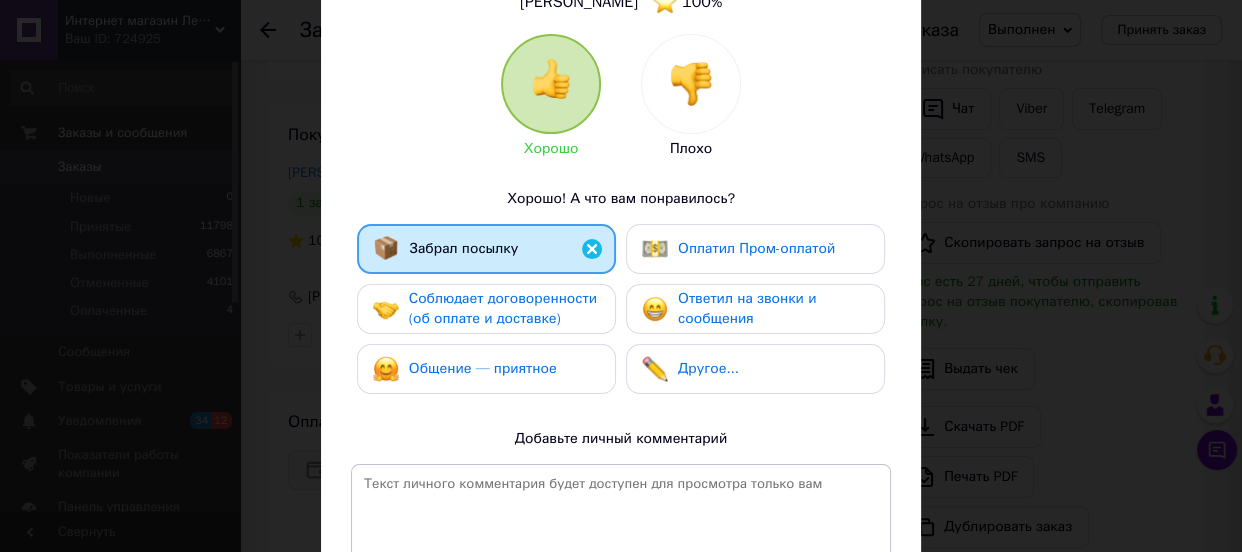 click on "Соблюдает договоренности (об оплате и доставке)" at bounding box center [503, 308] 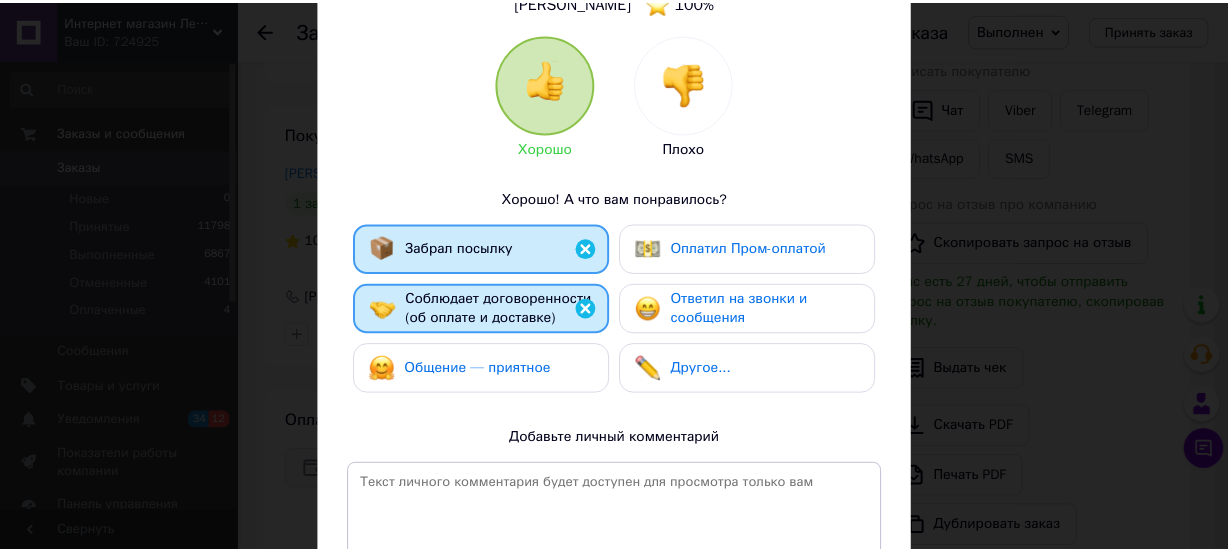 scroll, scrollTop: 430, scrollLeft: 0, axis: vertical 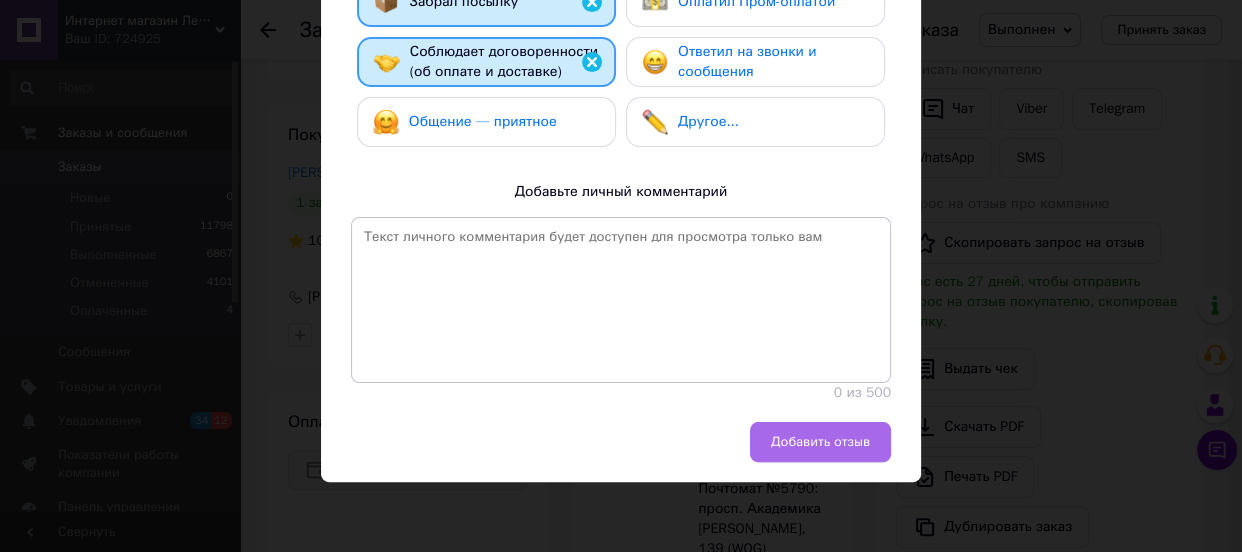 click on "Добавить отзыв" at bounding box center [820, 442] 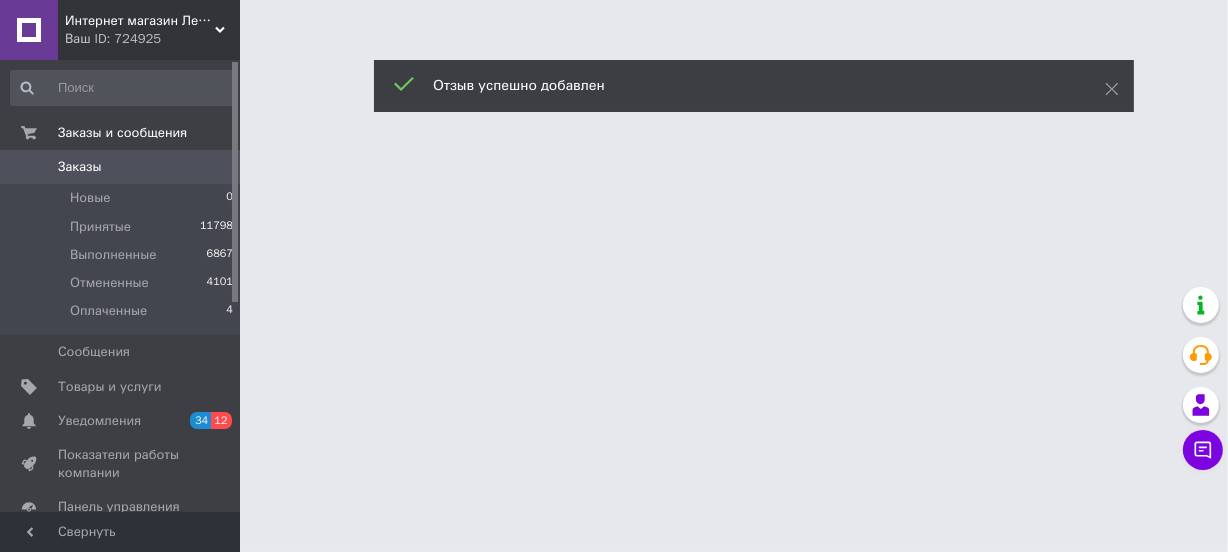 scroll, scrollTop: 0, scrollLeft: 0, axis: both 